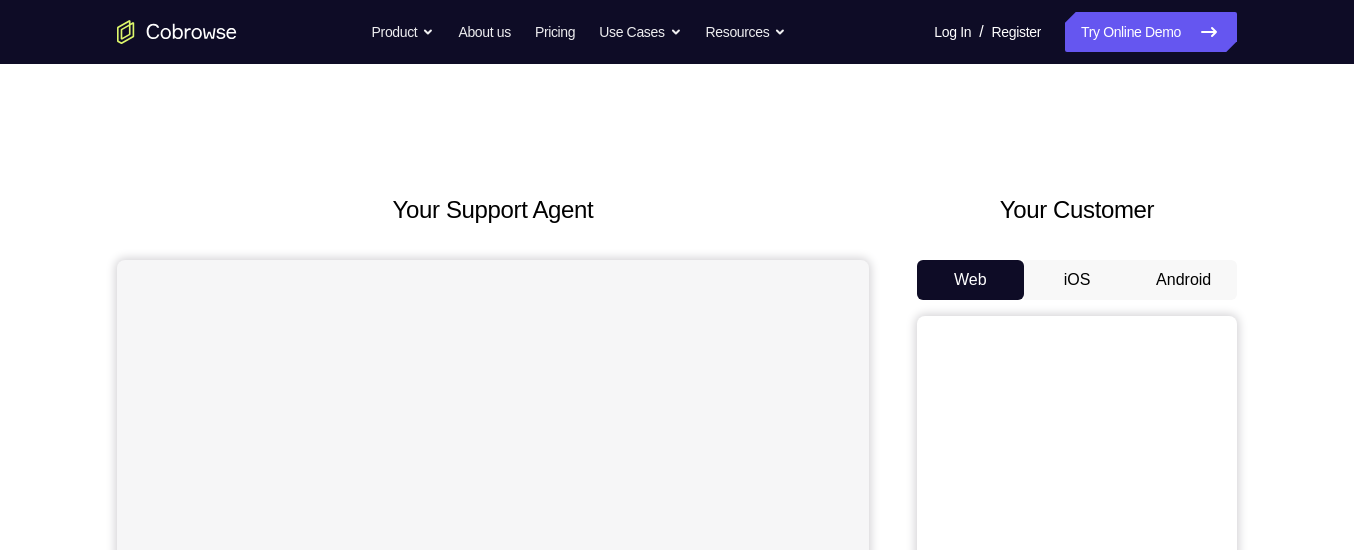 scroll, scrollTop: 0, scrollLeft: 0, axis: both 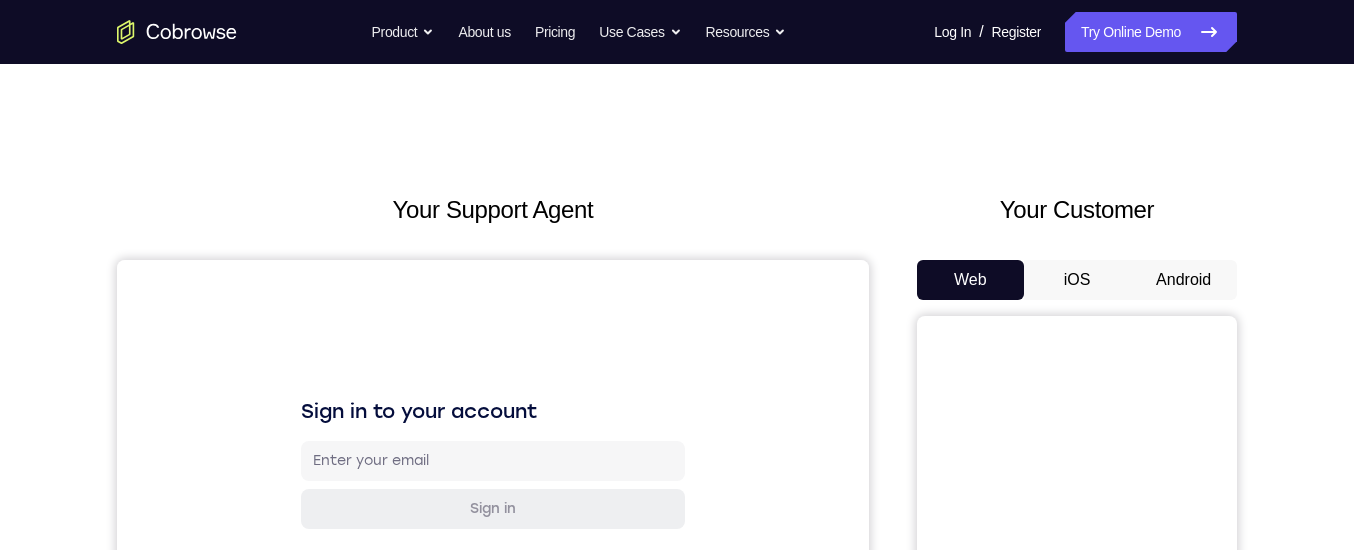 click on "Android" at bounding box center (1183, 280) 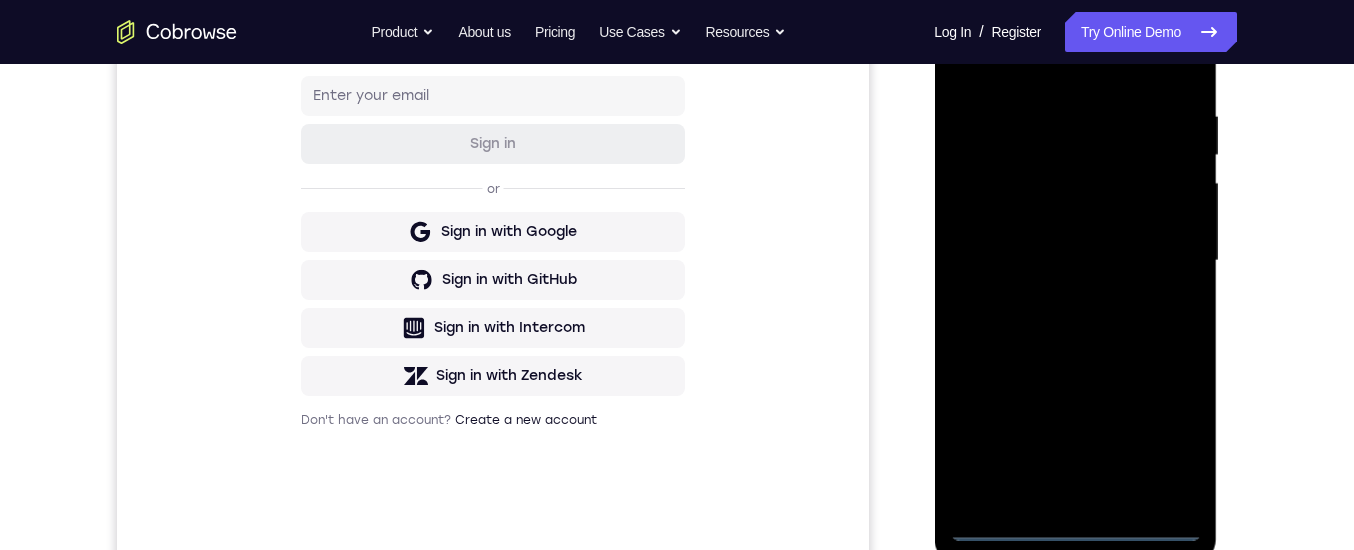 scroll, scrollTop: 400, scrollLeft: 0, axis: vertical 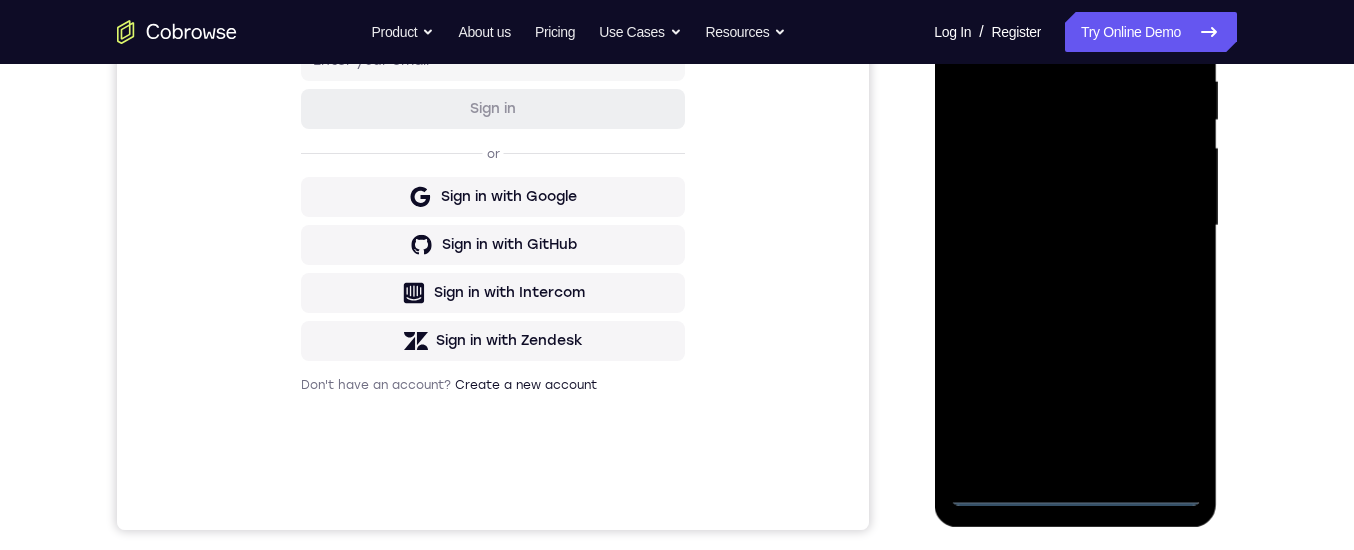 click at bounding box center [1075, 226] 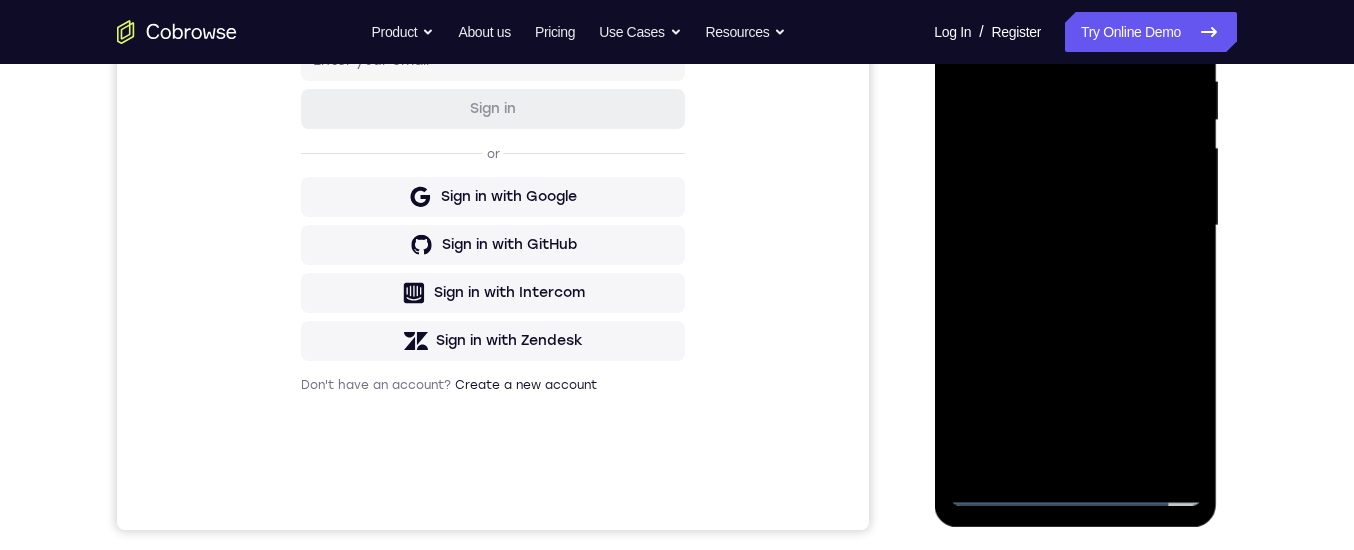 click at bounding box center [1075, 226] 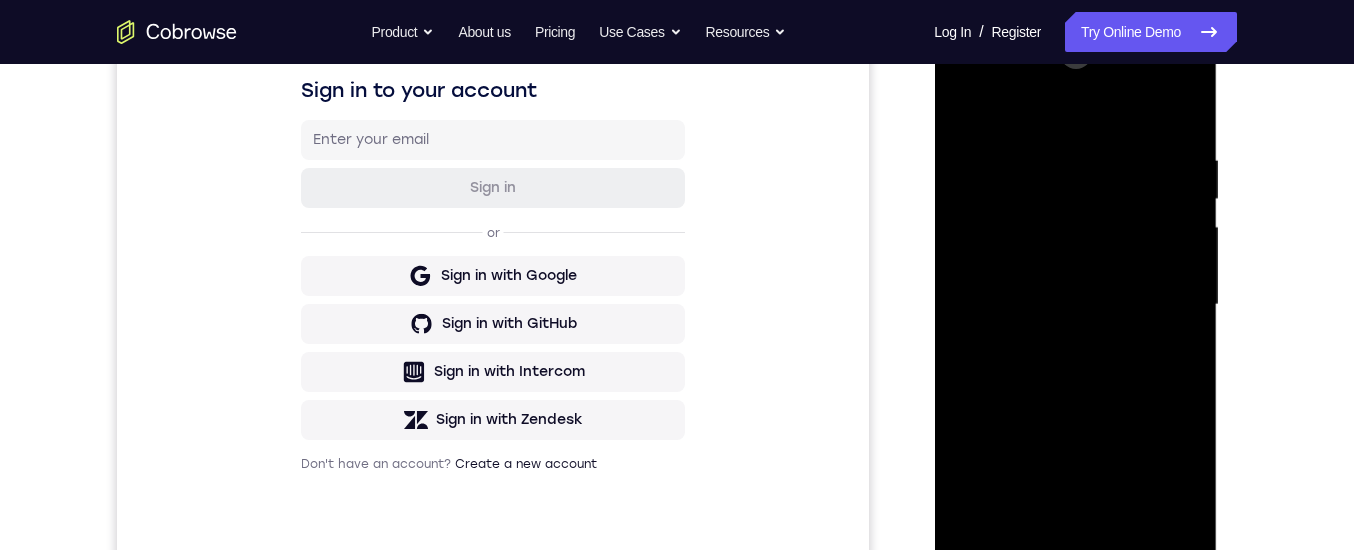scroll, scrollTop: 300, scrollLeft: 0, axis: vertical 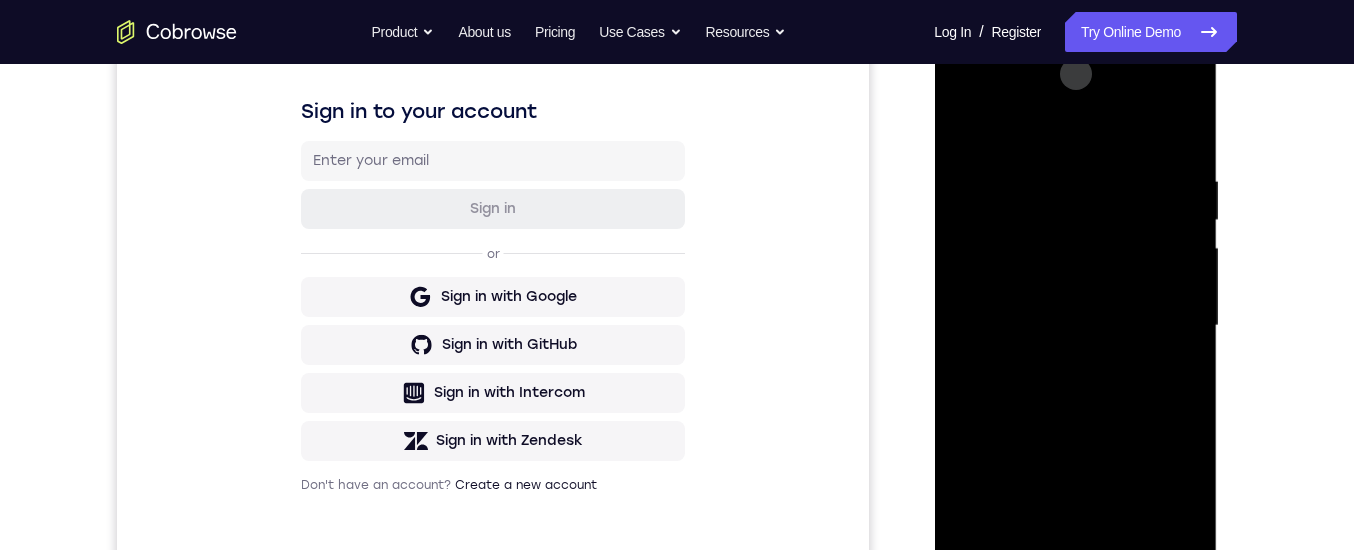 click at bounding box center (1075, 326) 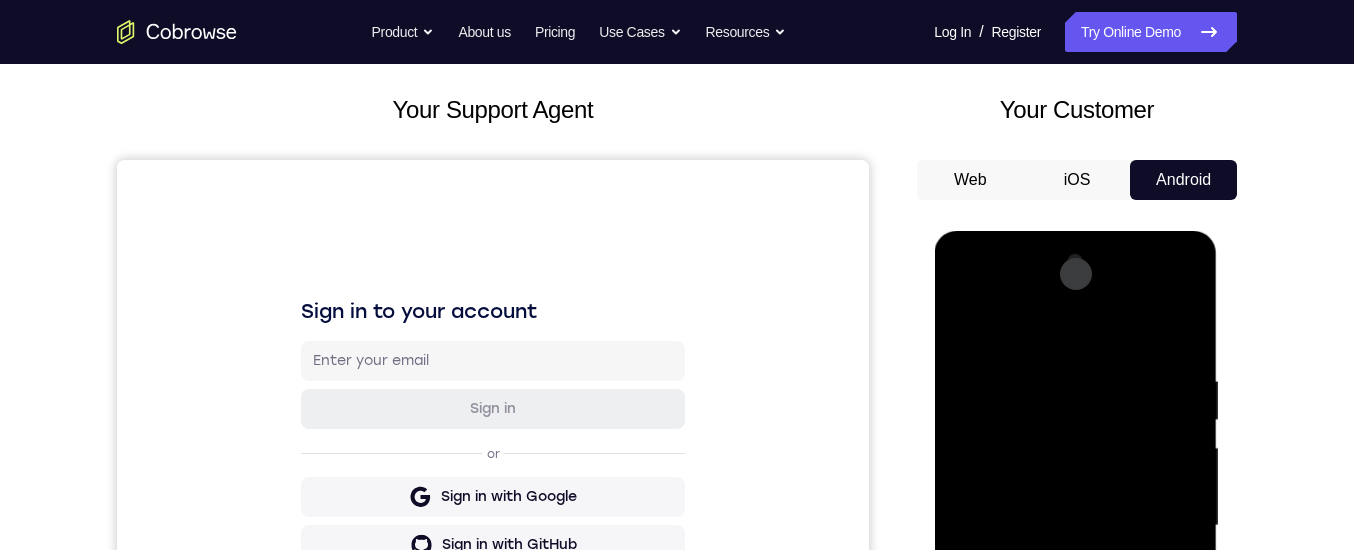 scroll, scrollTop: 100, scrollLeft: 0, axis: vertical 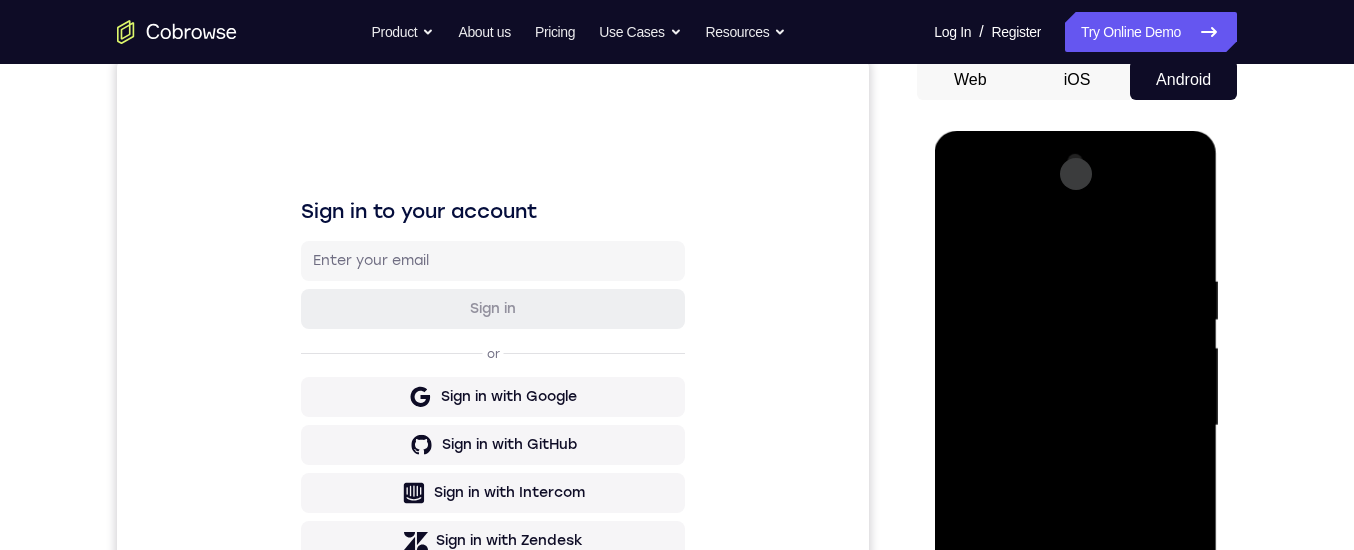 click at bounding box center [1075, 426] 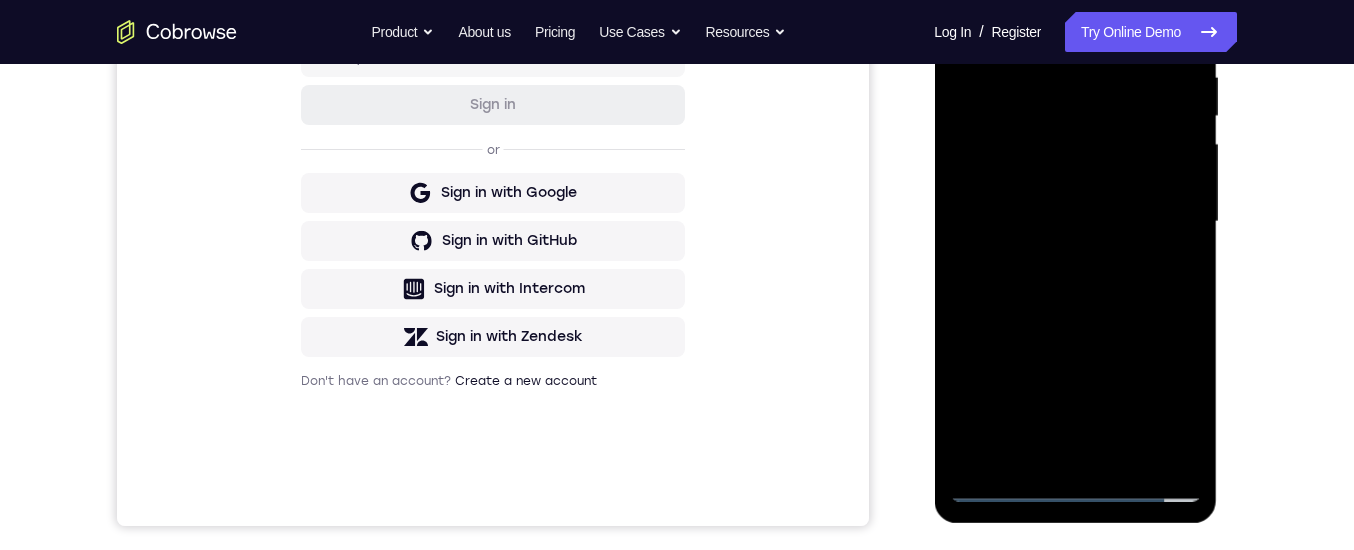 scroll, scrollTop: 600, scrollLeft: 0, axis: vertical 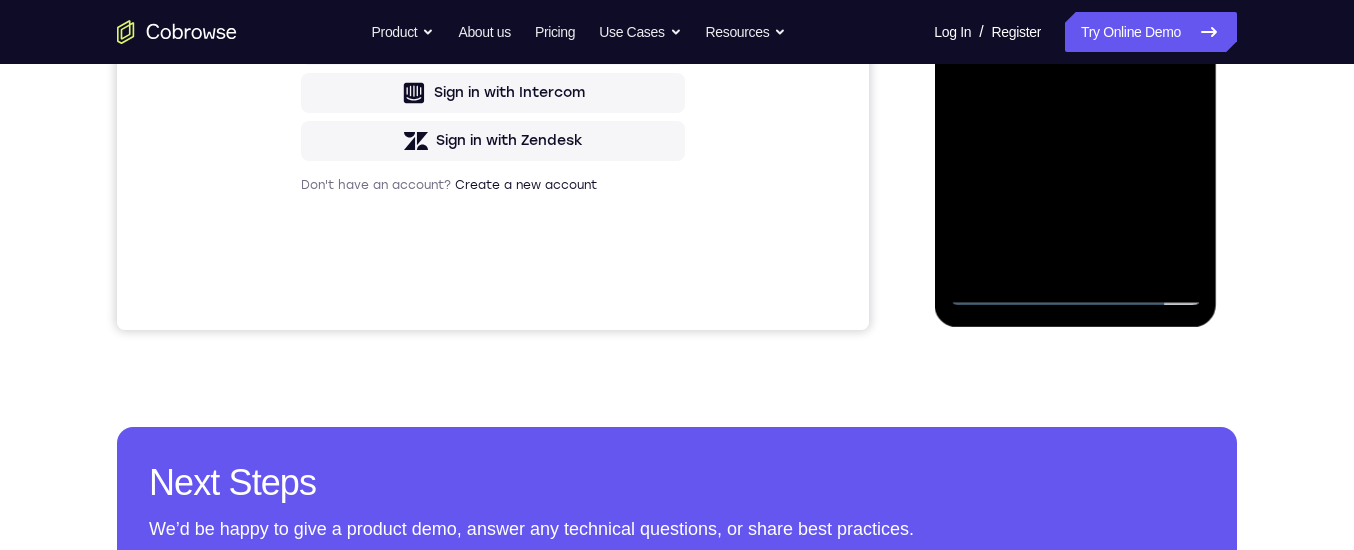 click at bounding box center (1075, 26) 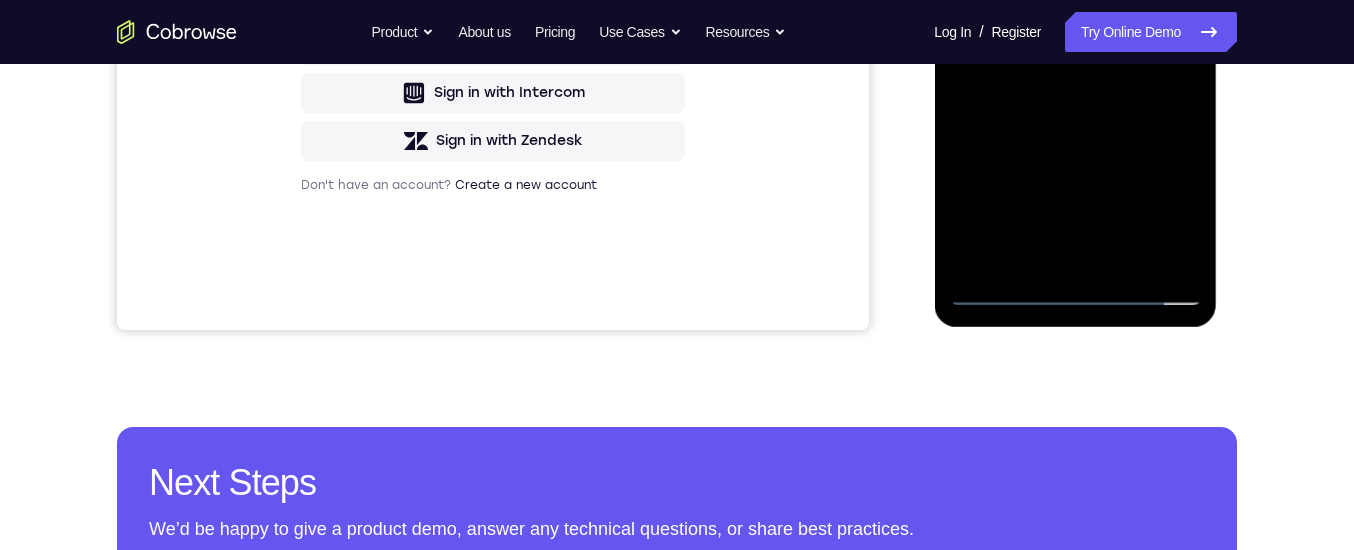 drag, startPoint x: 1046, startPoint y: 195, endPoint x: 1067, endPoint y: 116, distance: 81.7435 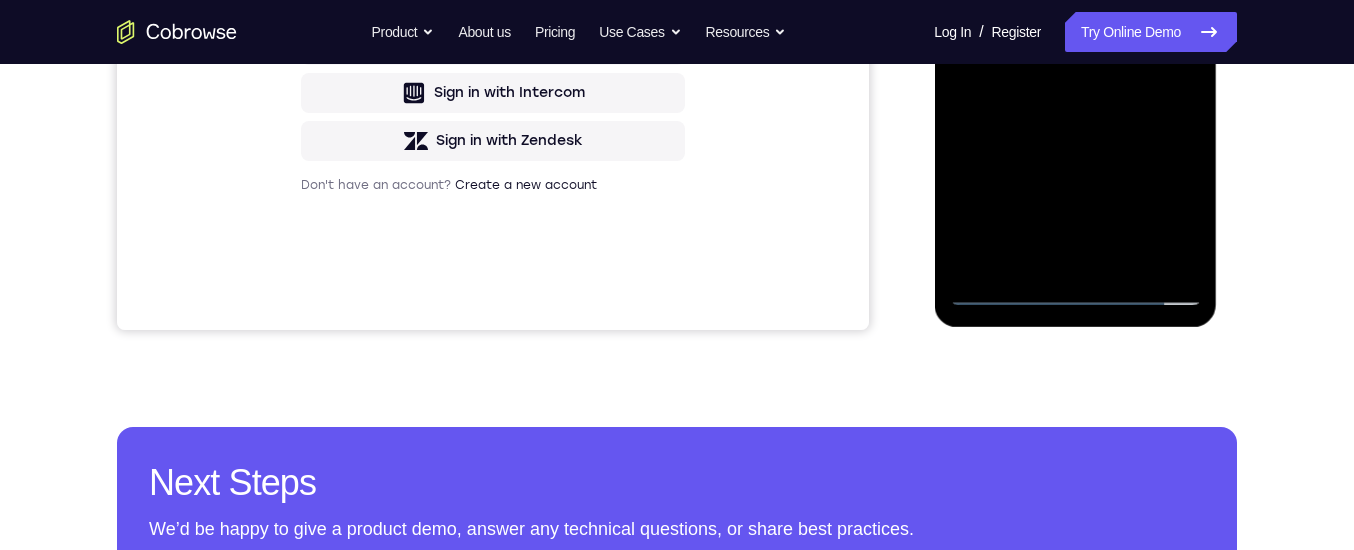 click at bounding box center [1075, 26] 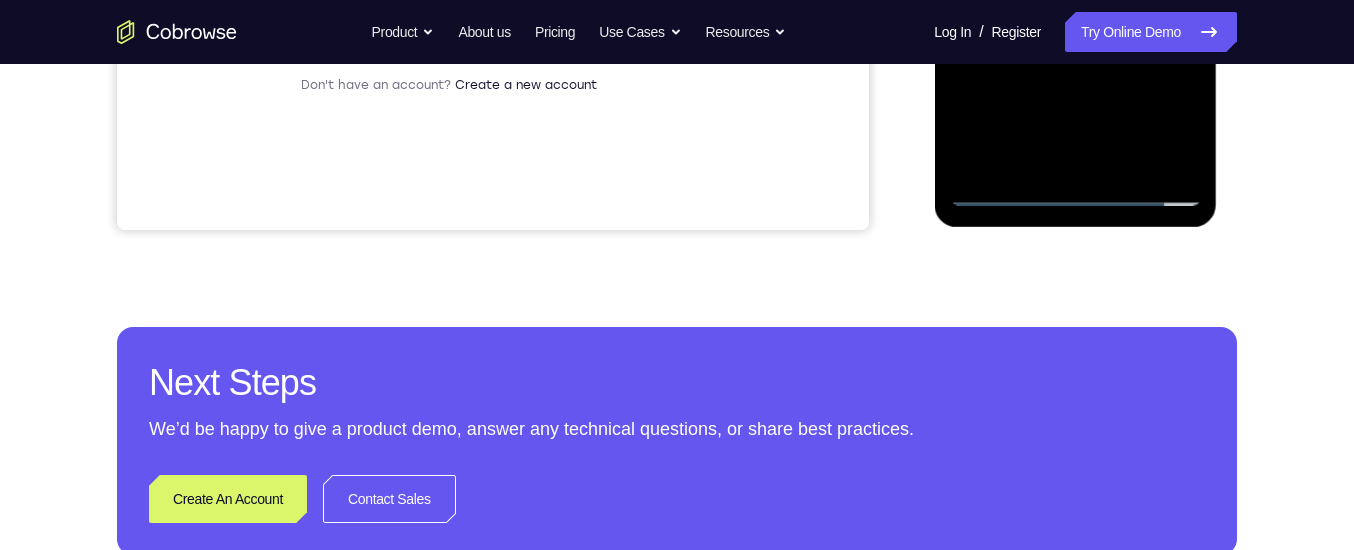 scroll, scrollTop: 600, scrollLeft: 0, axis: vertical 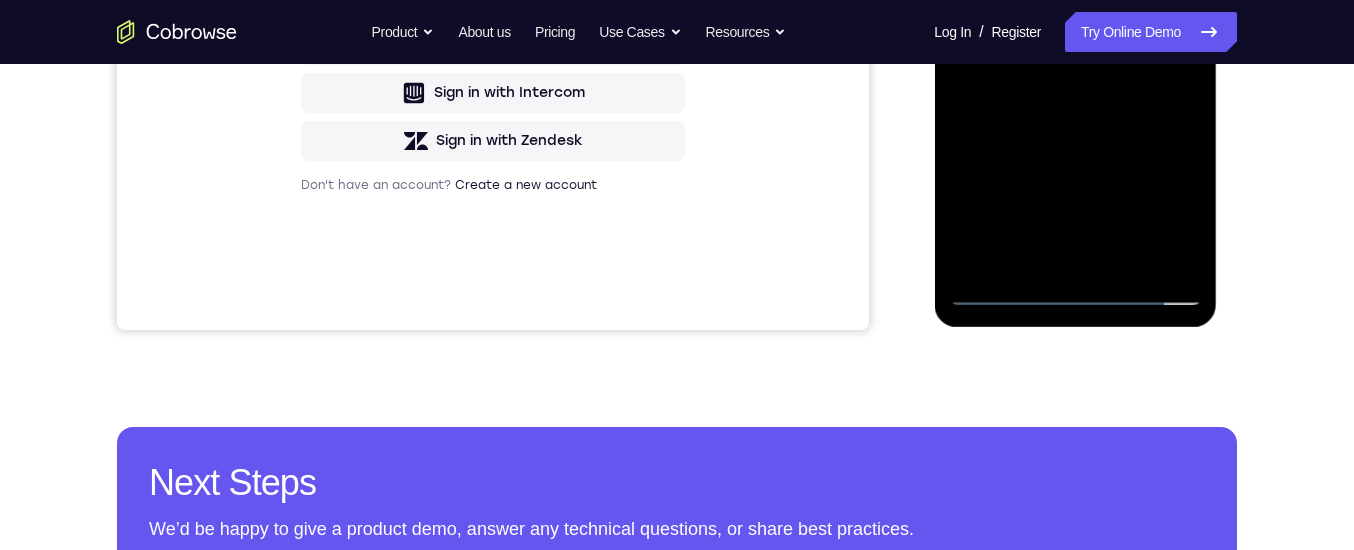 drag, startPoint x: 1096, startPoint y: 184, endPoint x: 1101, endPoint y: 99, distance: 85.146935 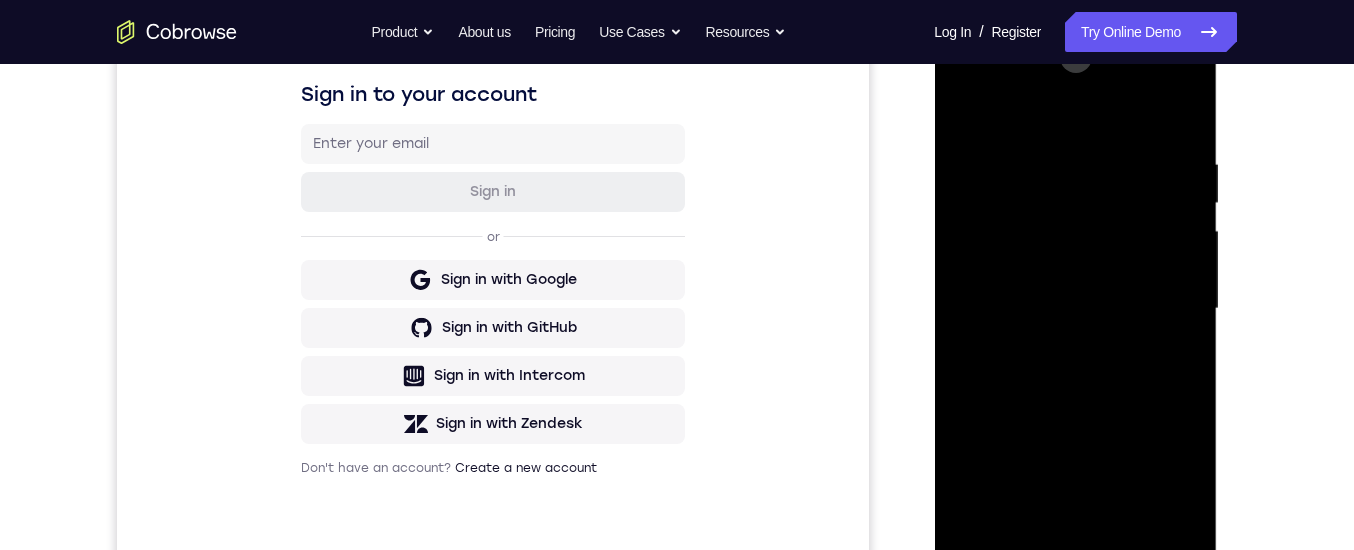 scroll, scrollTop: 300, scrollLeft: 0, axis: vertical 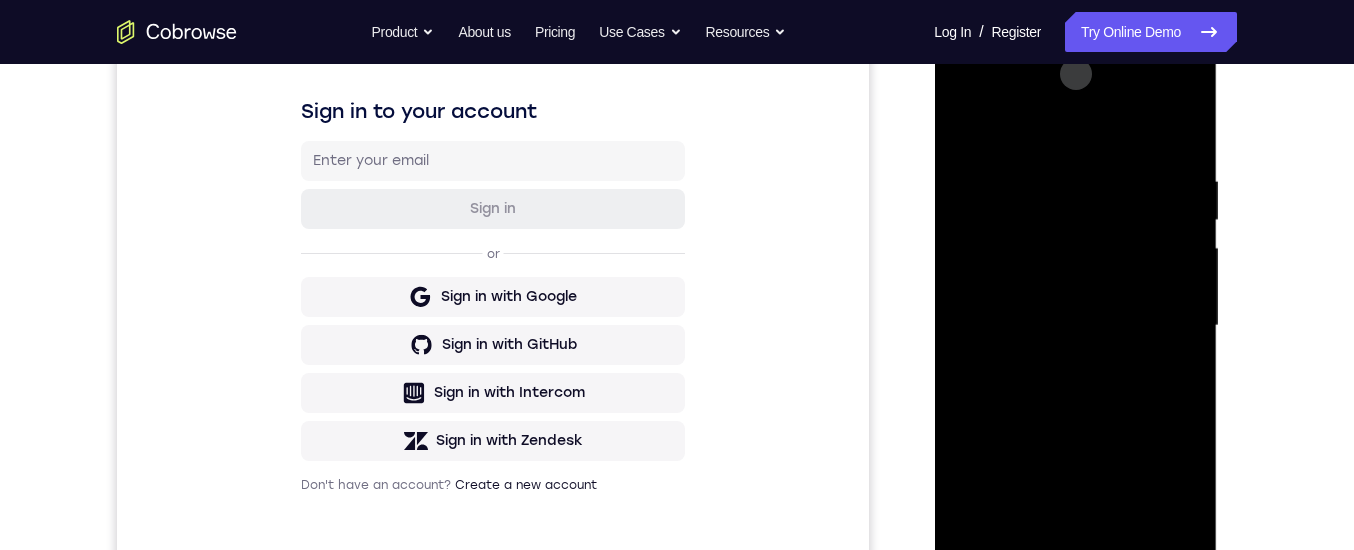 click at bounding box center (1075, 326) 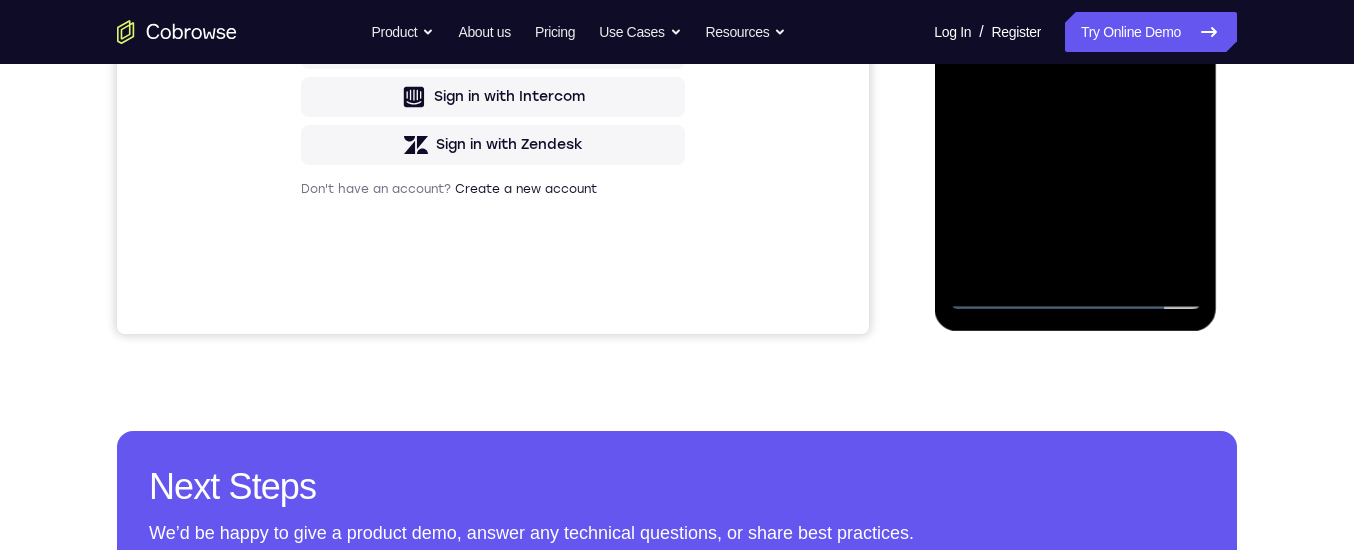 scroll, scrollTop: 600, scrollLeft: 0, axis: vertical 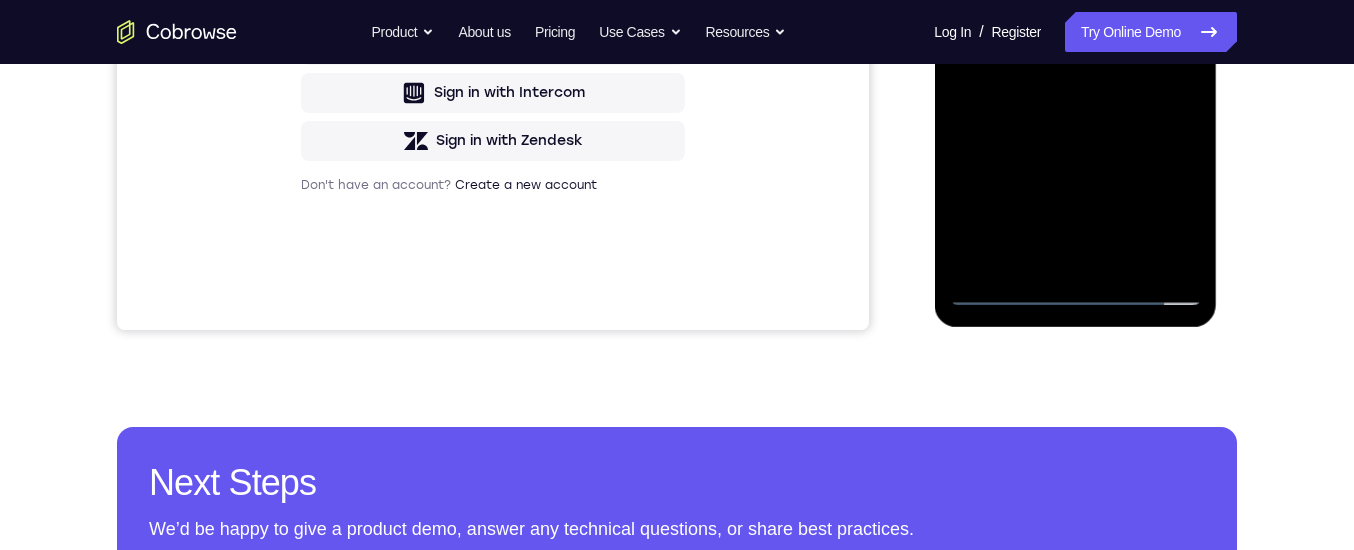 click at bounding box center (1075, 26) 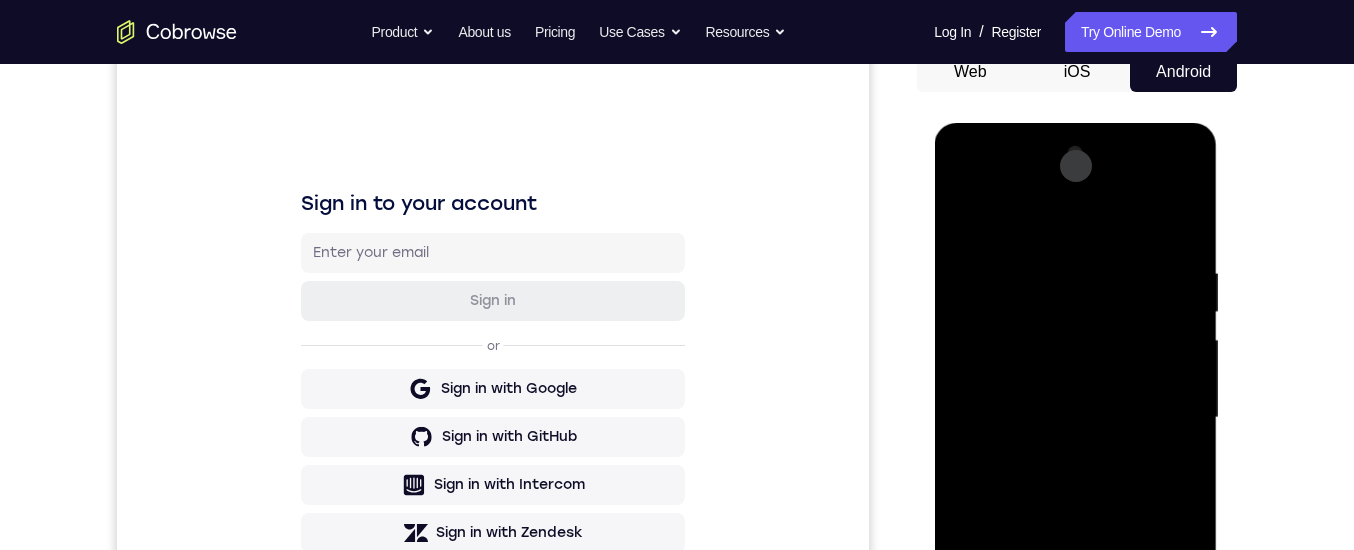 scroll, scrollTop: 200, scrollLeft: 0, axis: vertical 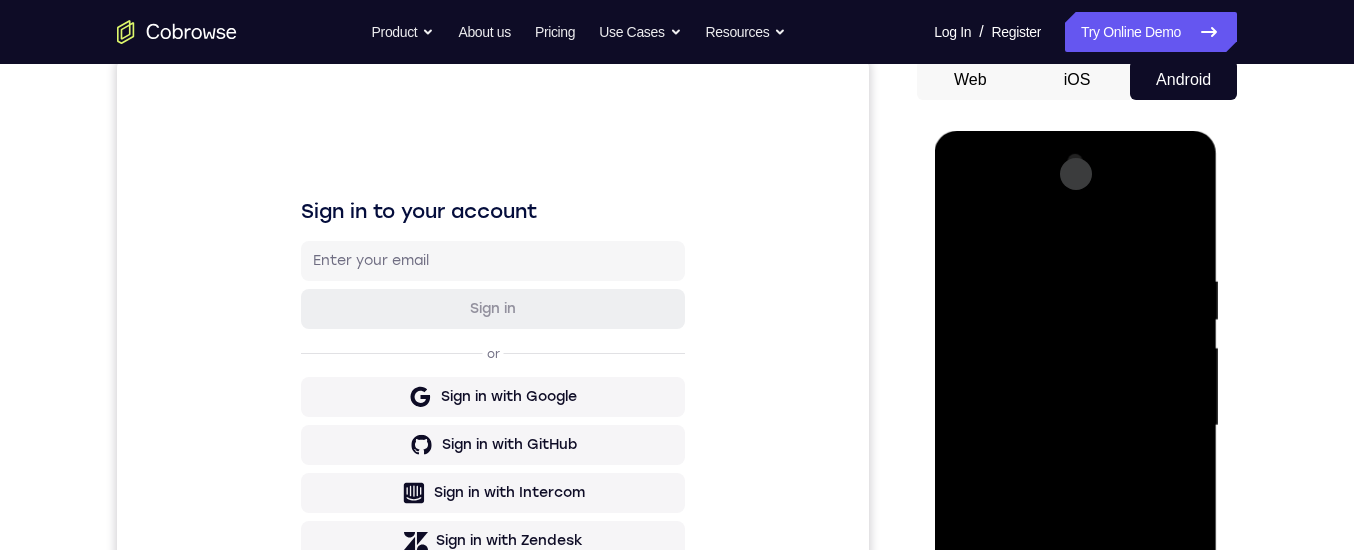 drag, startPoint x: 1026, startPoint y: 238, endPoint x: 1163, endPoint y: 242, distance: 137.05838 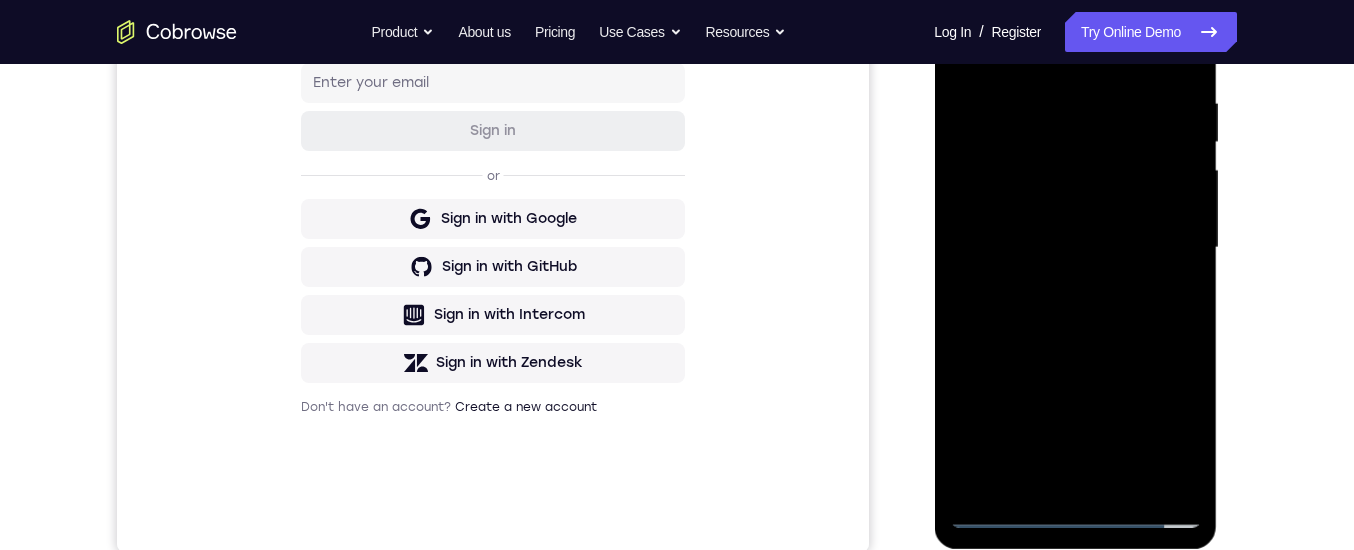 scroll, scrollTop: 400, scrollLeft: 0, axis: vertical 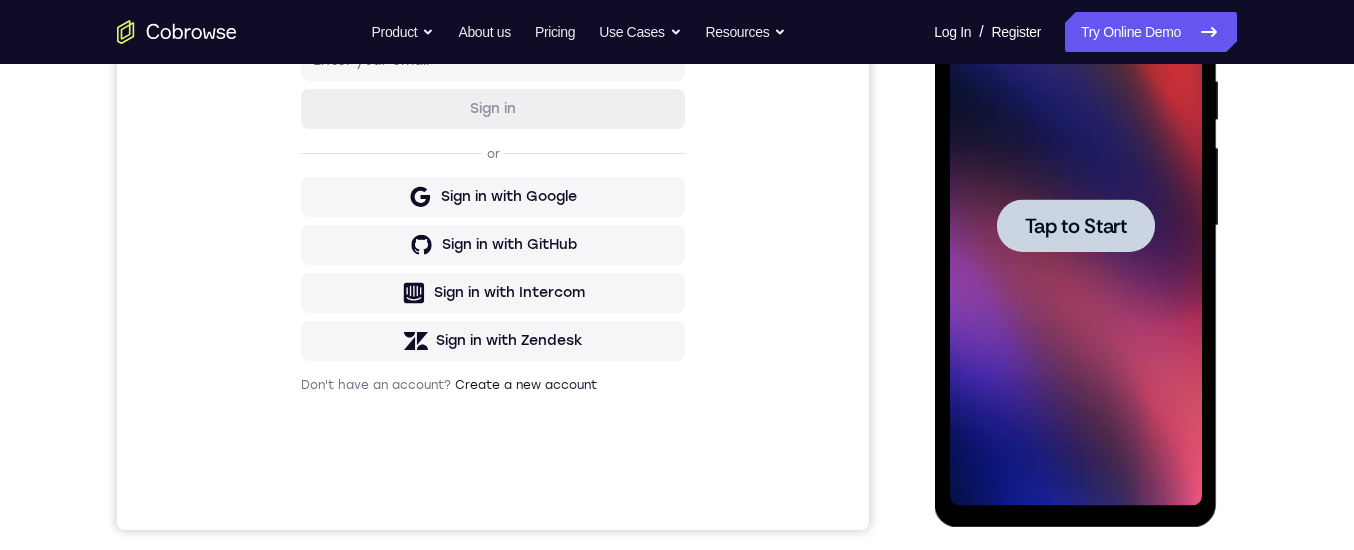click on "Tap to Start" at bounding box center [1075, 226] 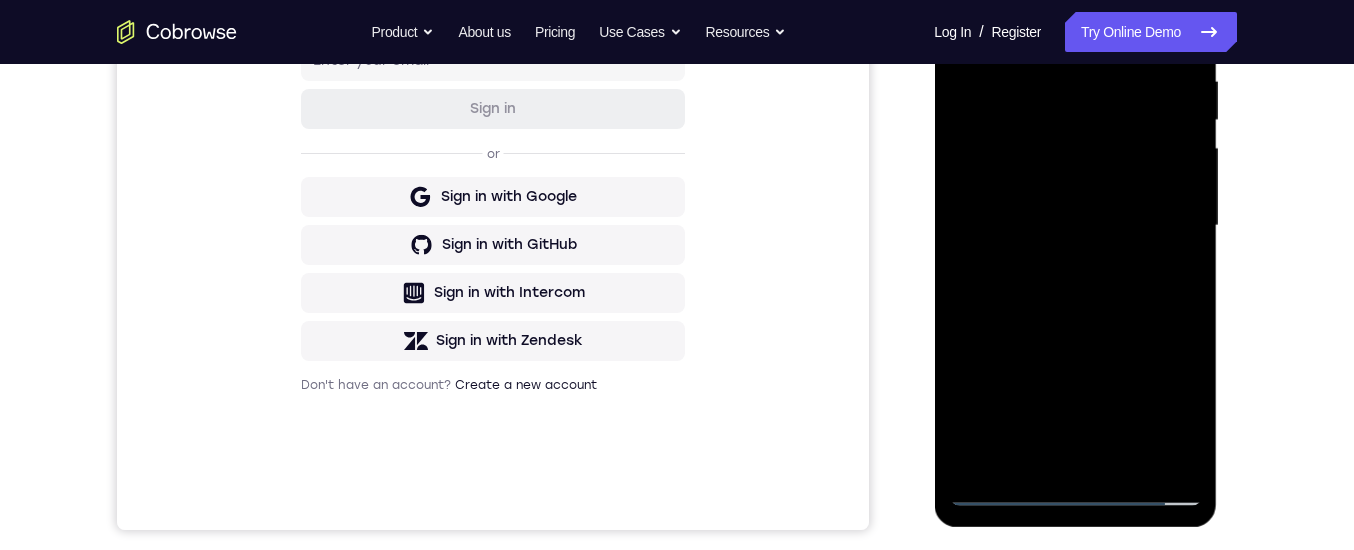 click at bounding box center (1075, 226) 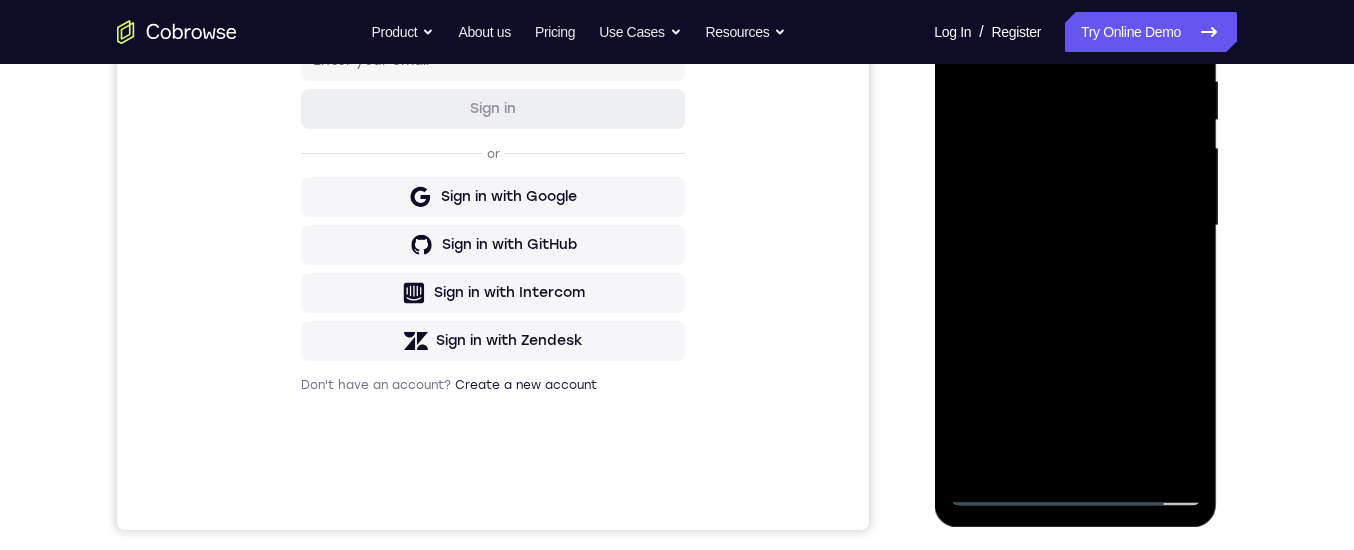 click at bounding box center (1075, 226) 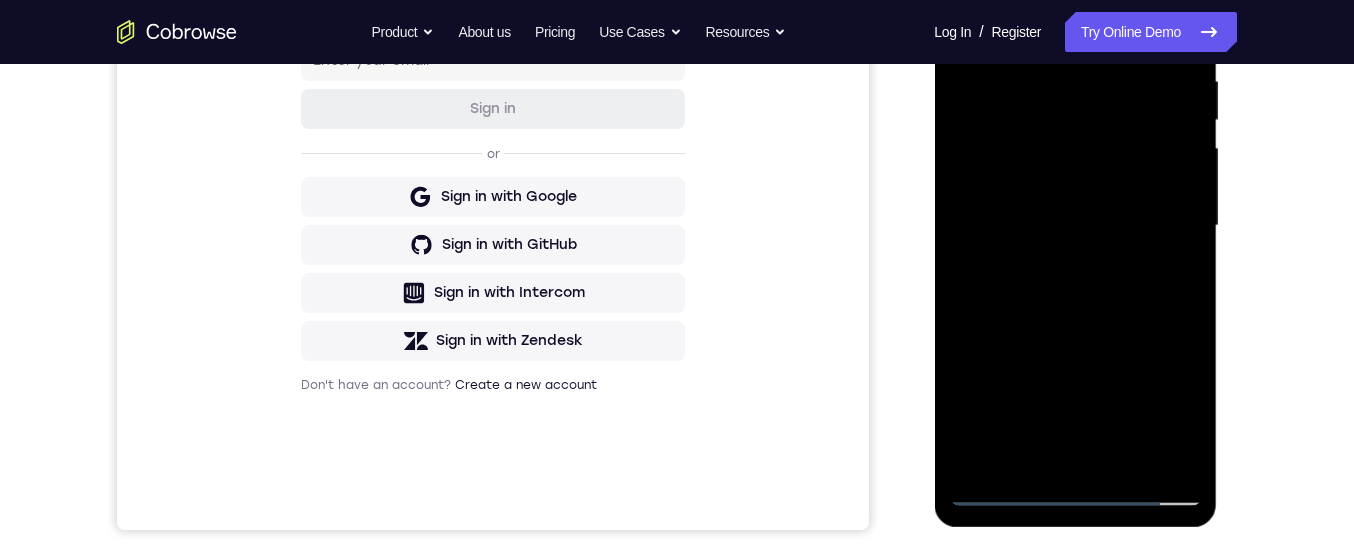 click at bounding box center [1075, 226] 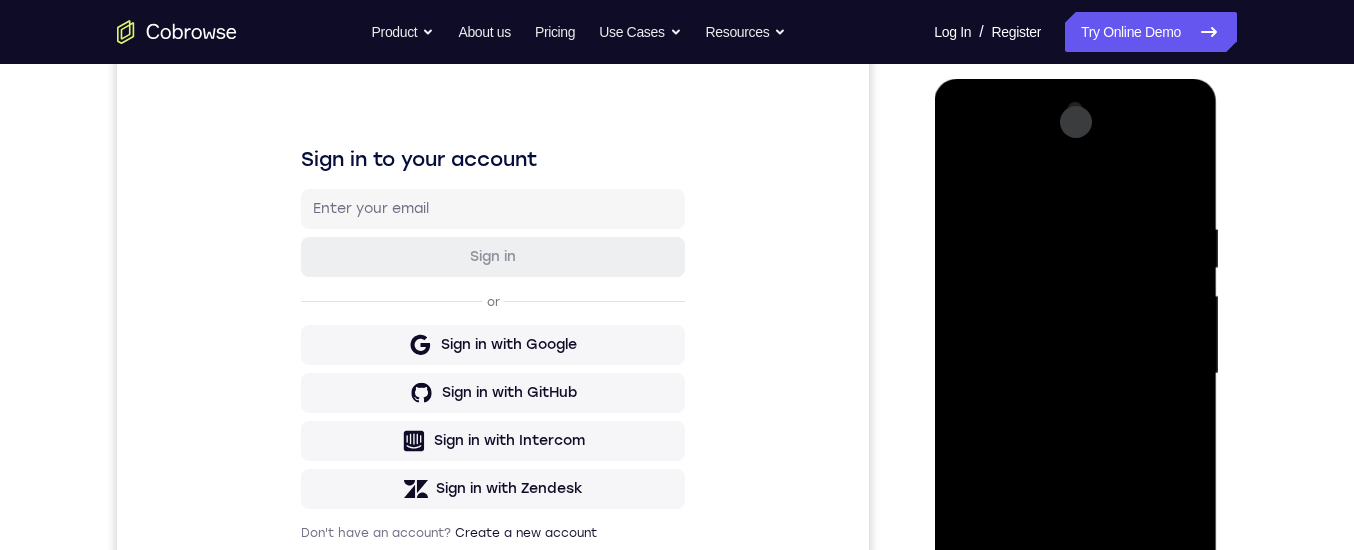 scroll, scrollTop: 200, scrollLeft: 0, axis: vertical 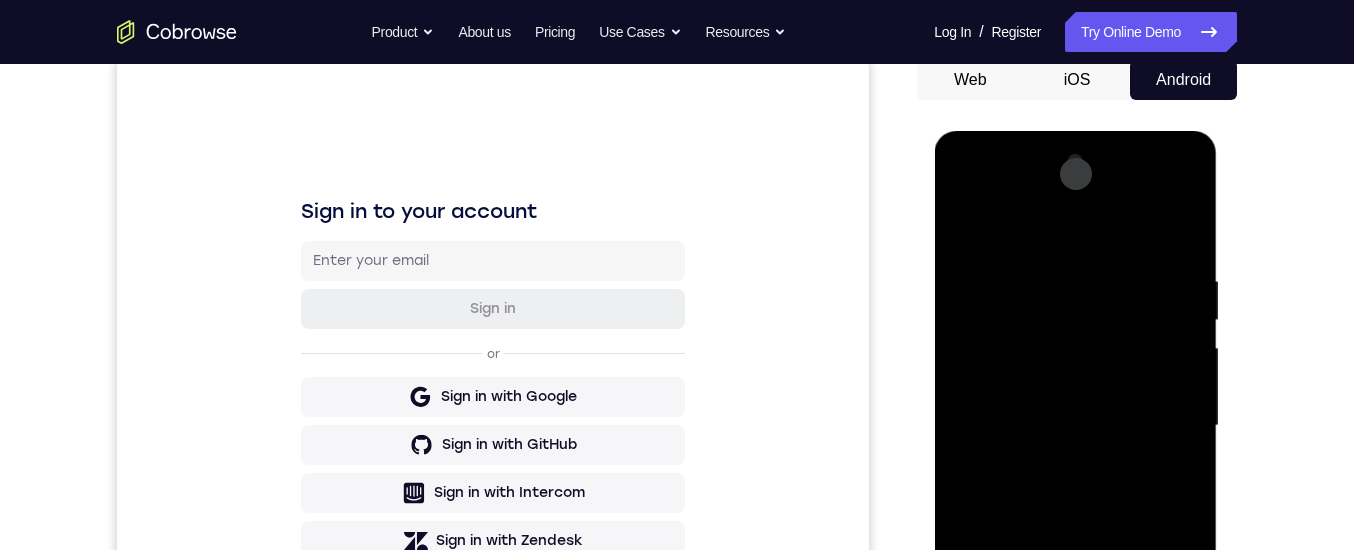 click at bounding box center [1075, 426] 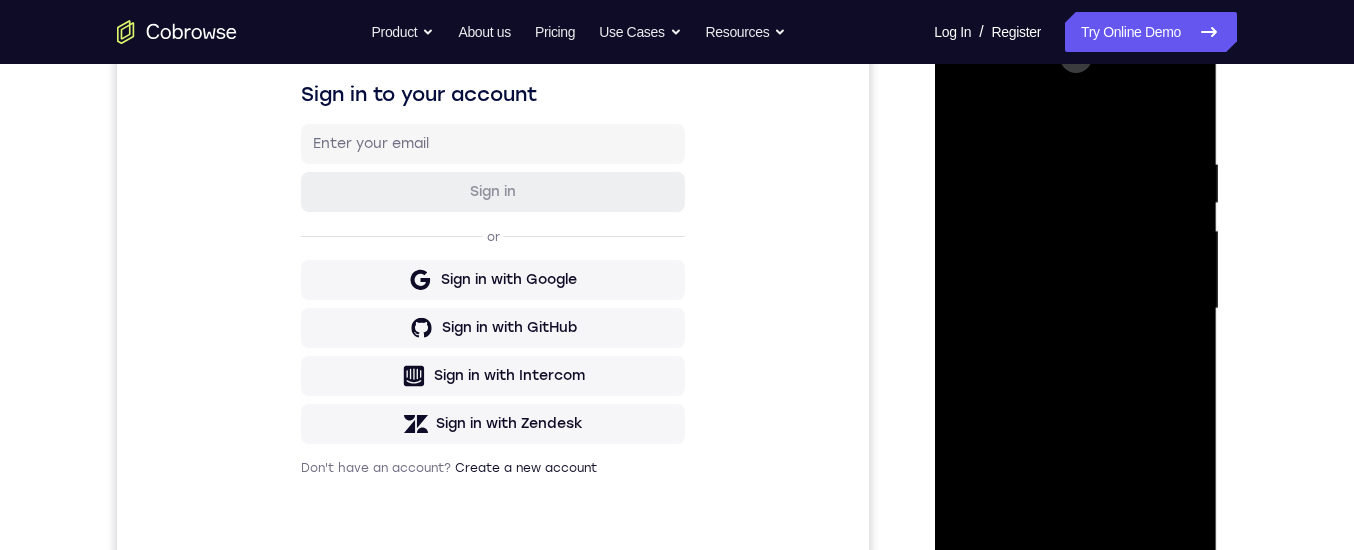 scroll, scrollTop: 500, scrollLeft: 0, axis: vertical 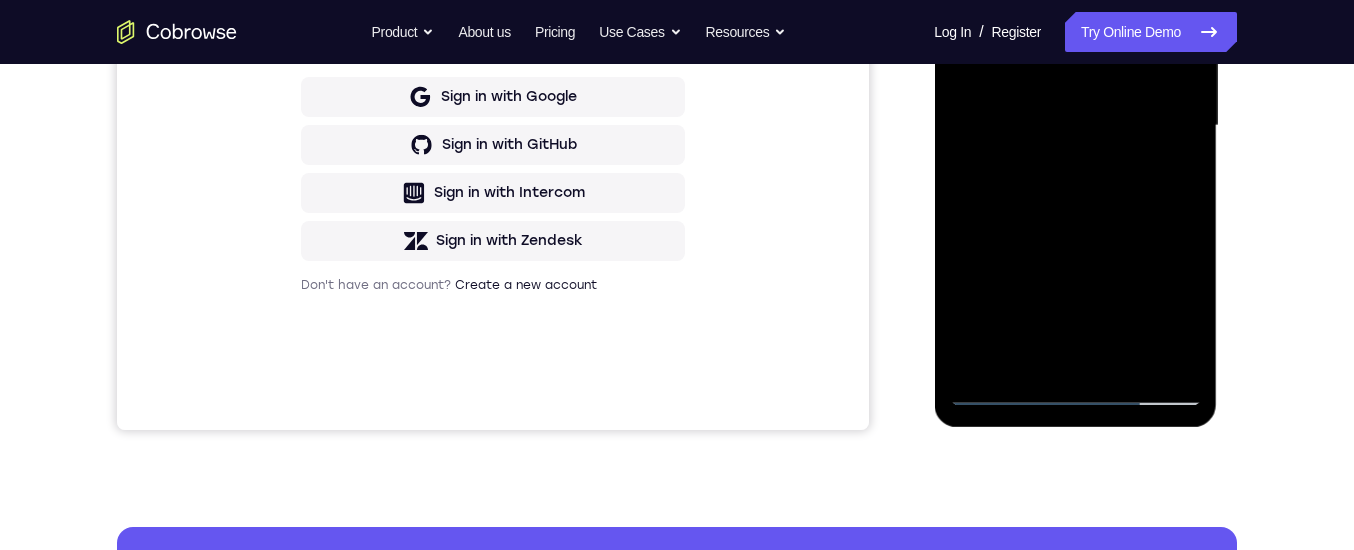 click at bounding box center [1075, 126] 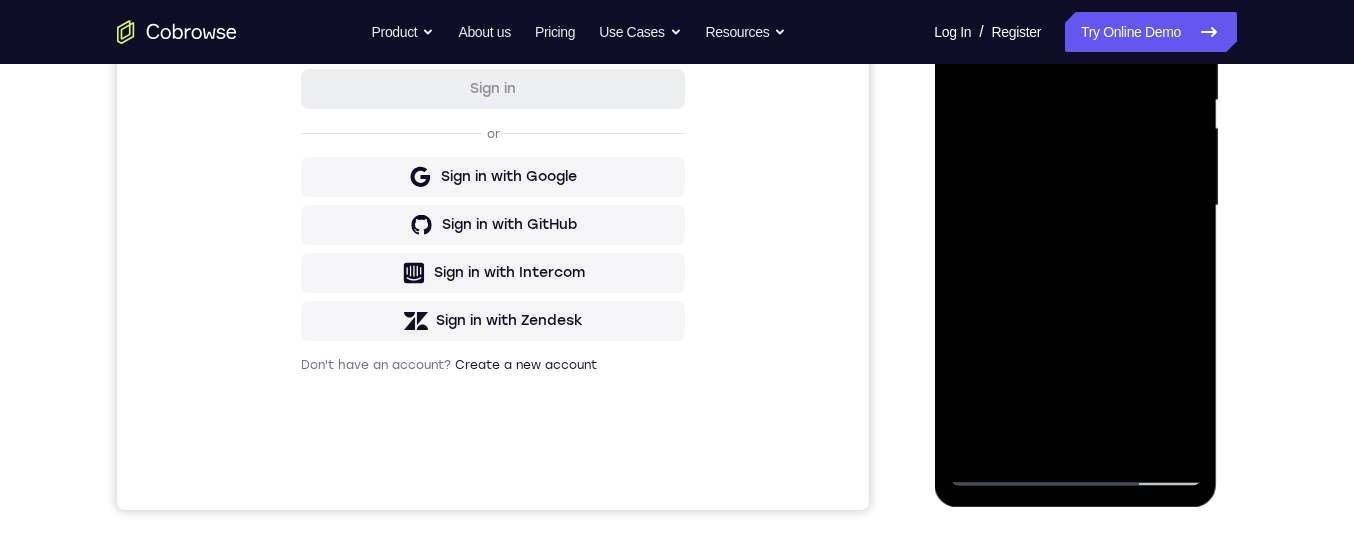 scroll, scrollTop: 400, scrollLeft: 0, axis: vertical 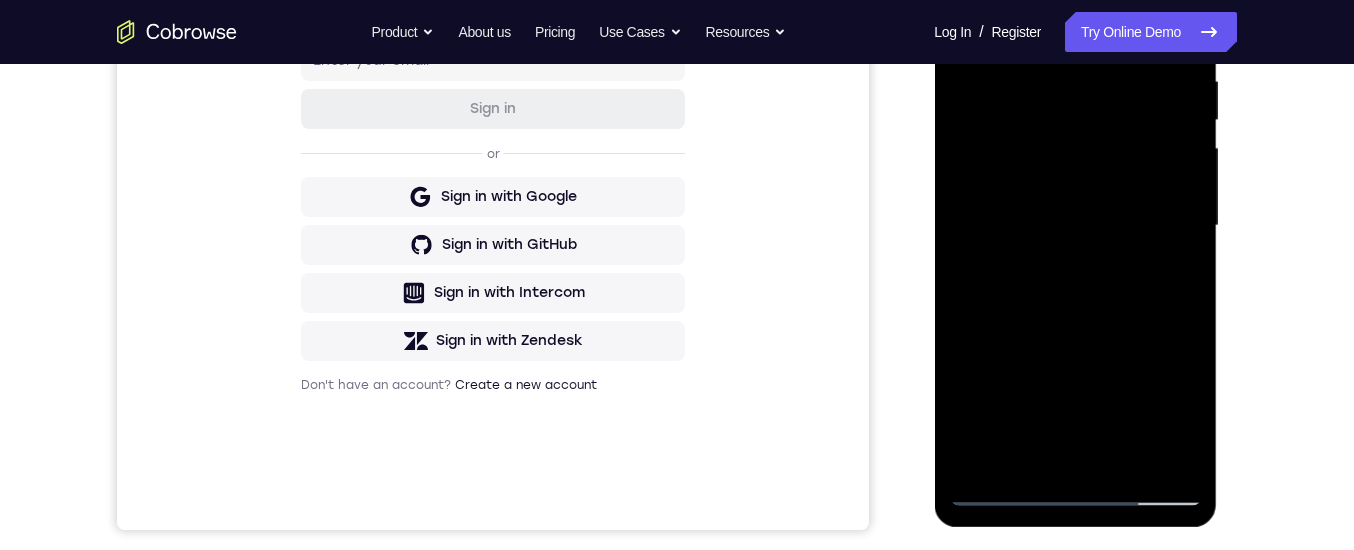 drag, startPoint x: 1058, startPoint y: 350, endPoint x: 1068, endPoint y: 255, distance: 95.524864 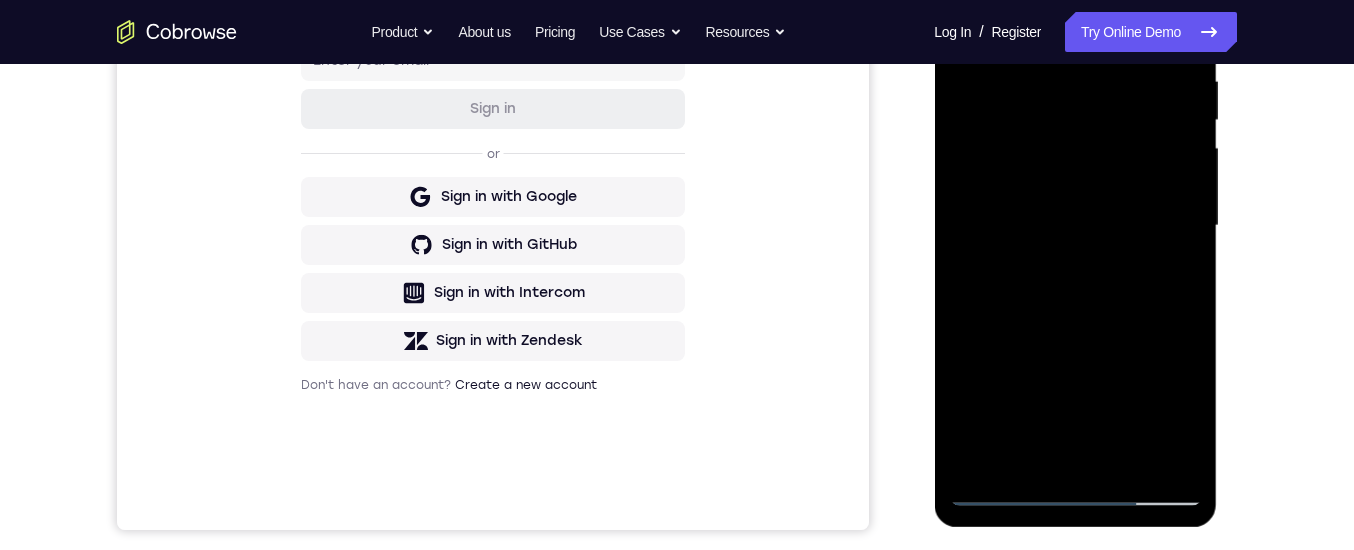 click at bounding box center [1075, 226] 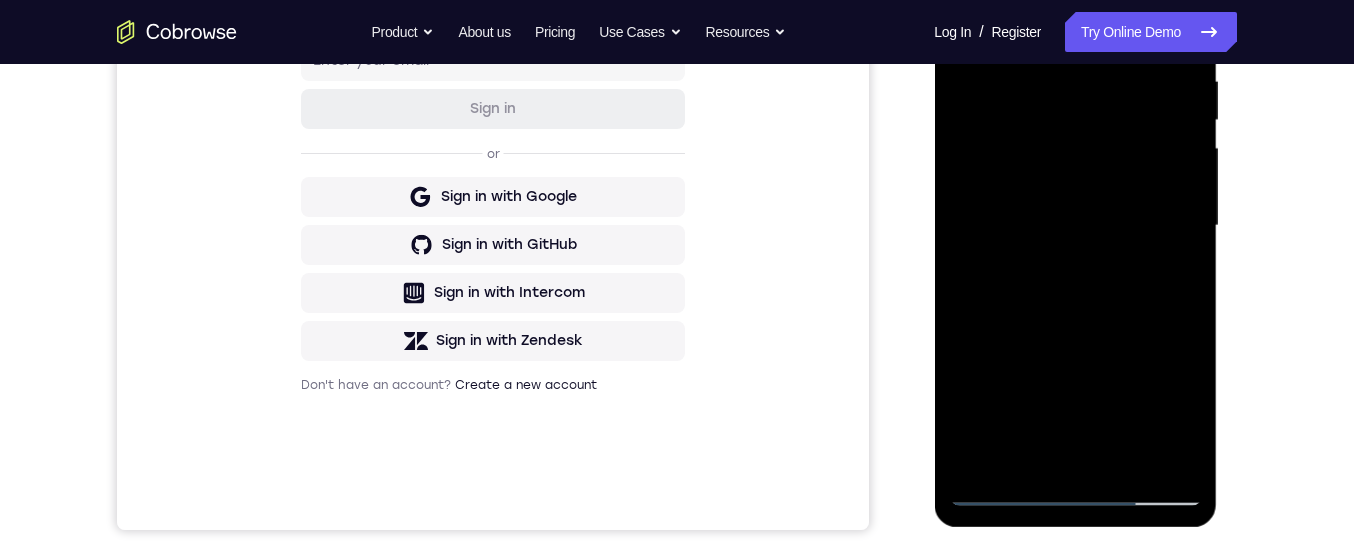 drag, startPoint x: 1084, startPoint y: 350, endPoint x: 1122, endPoint y: 199, distance: 155.70805 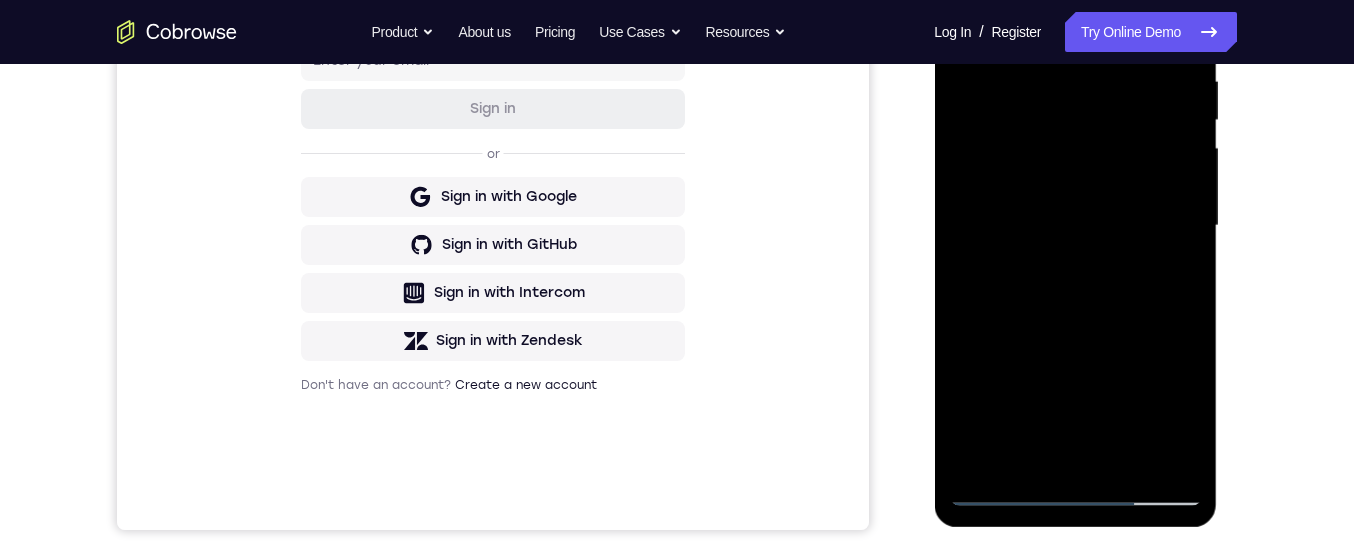 click at bounding box center [1075, 226] 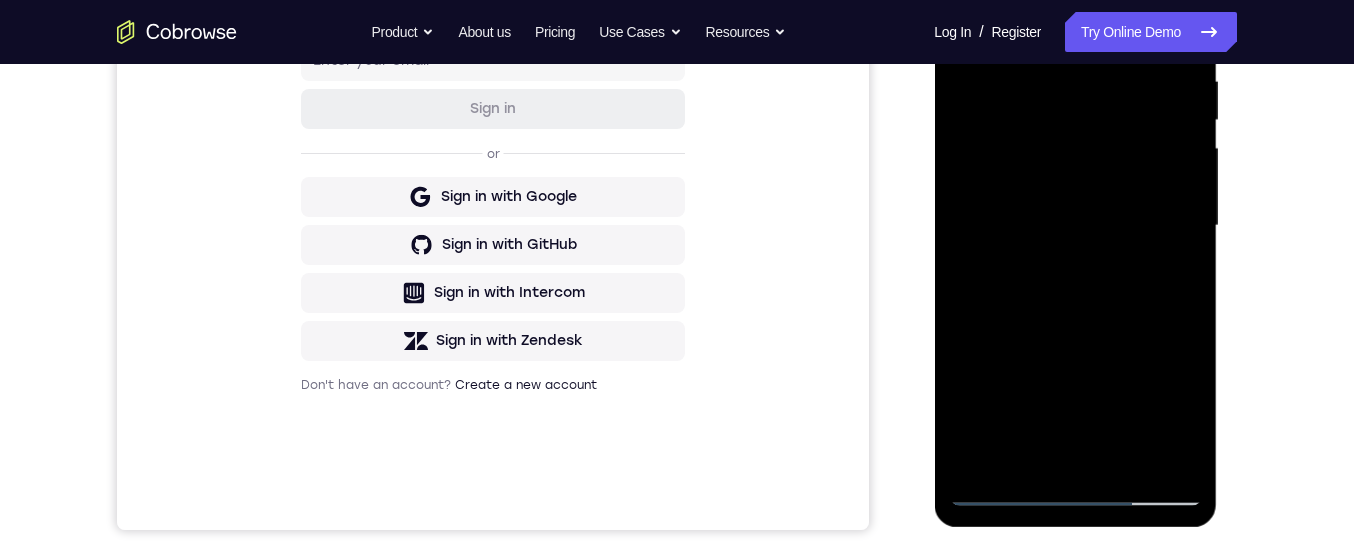 click at bounding box center [1075, 226] 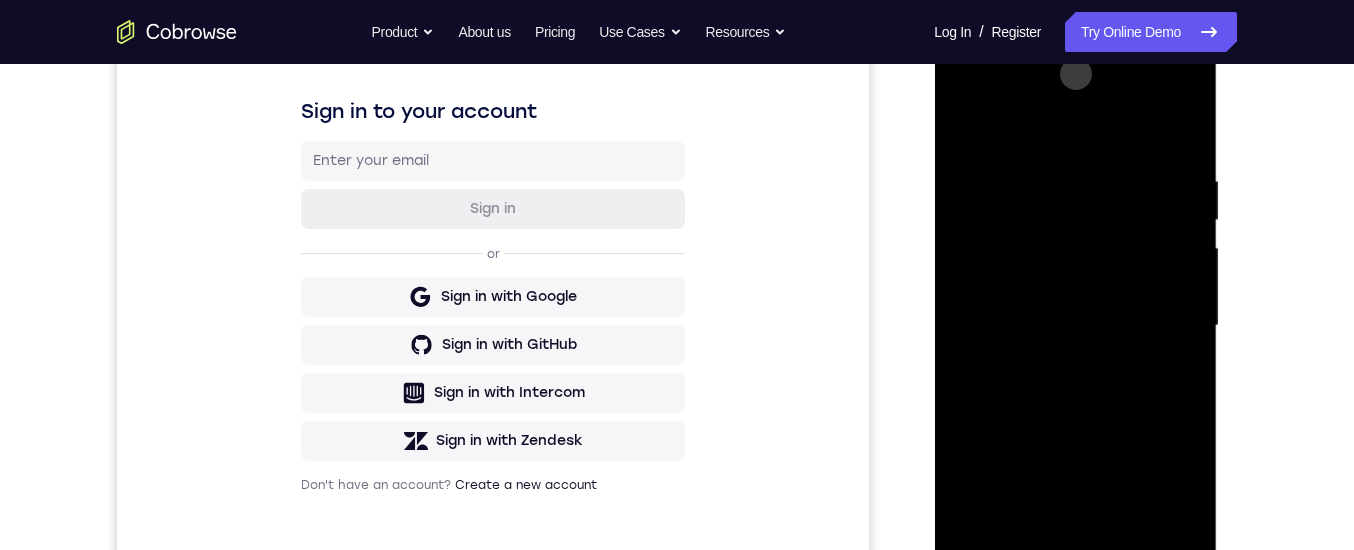 scroll, scrollTop: 200, scrollLeft: 0, axis: vertical 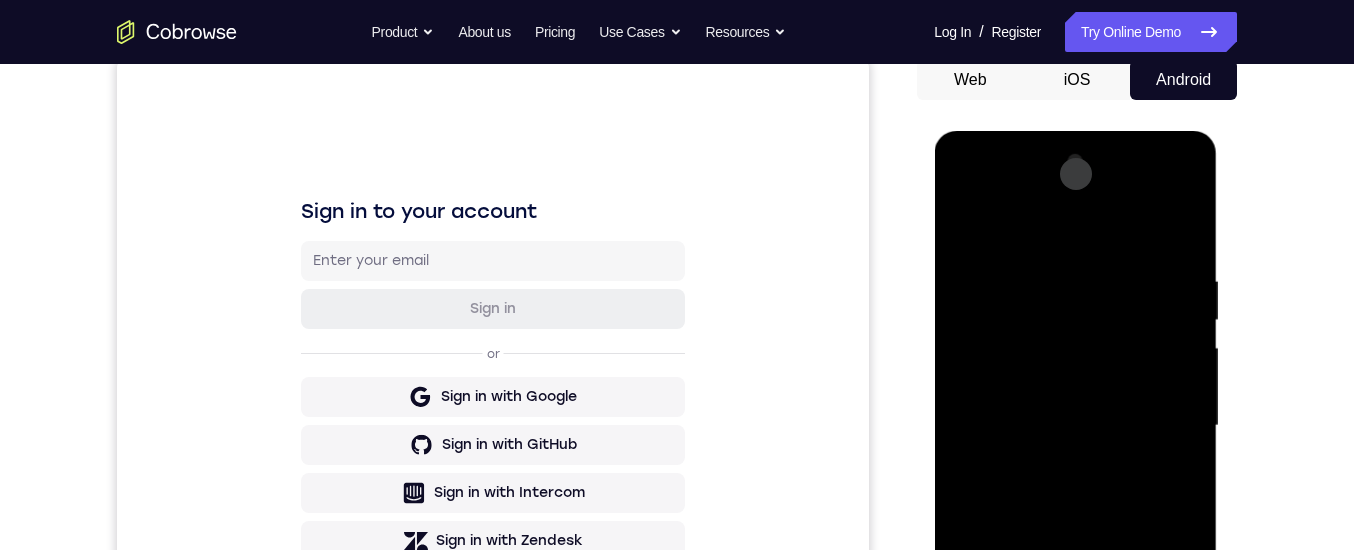 drag, startPoint x: 1006, startPoint y: 250, endPoint x: 1301, endPoint y: 214, distance: 297.1885 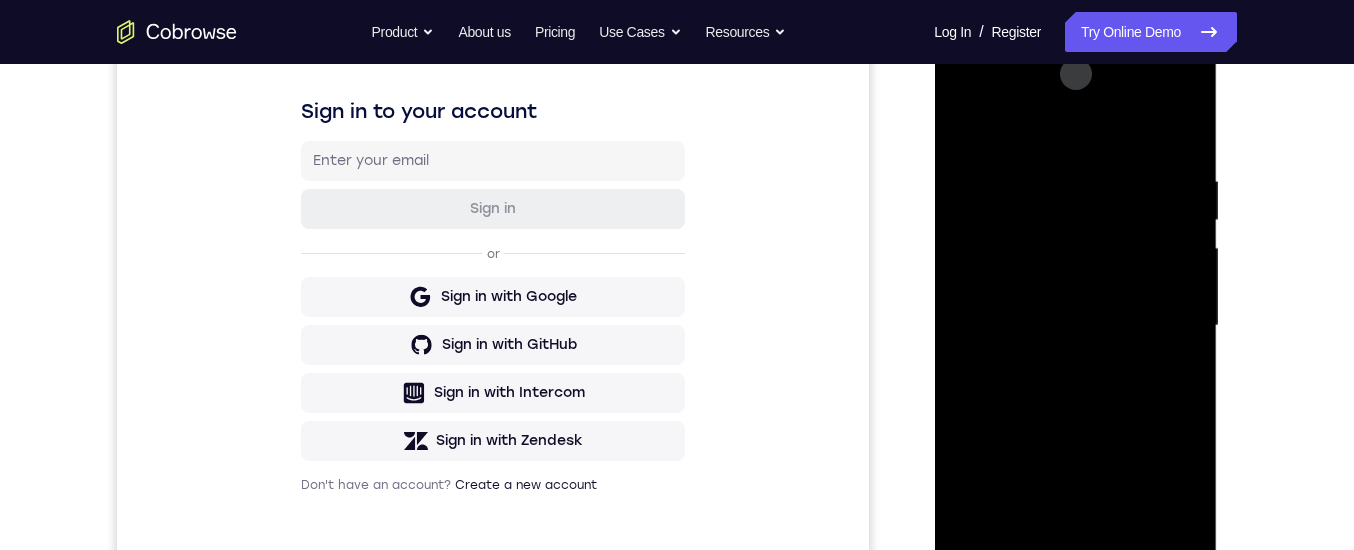 scroll, scrollTop: 400, scrollLeft: 0, axis: vertical 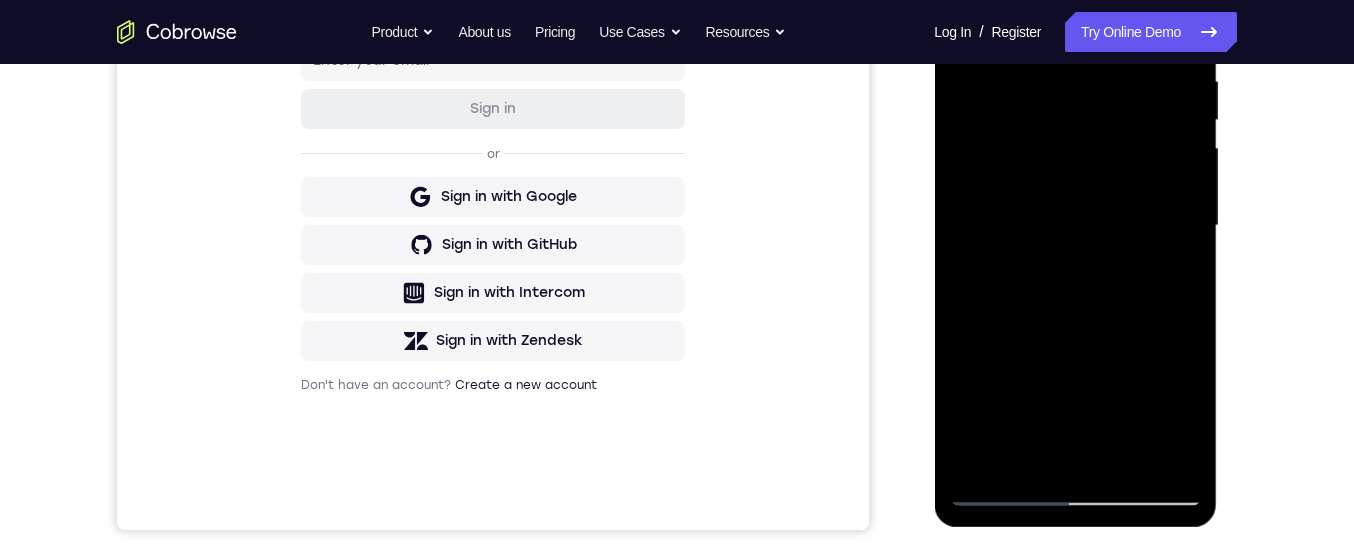 click at bounding box center (1075, 226) 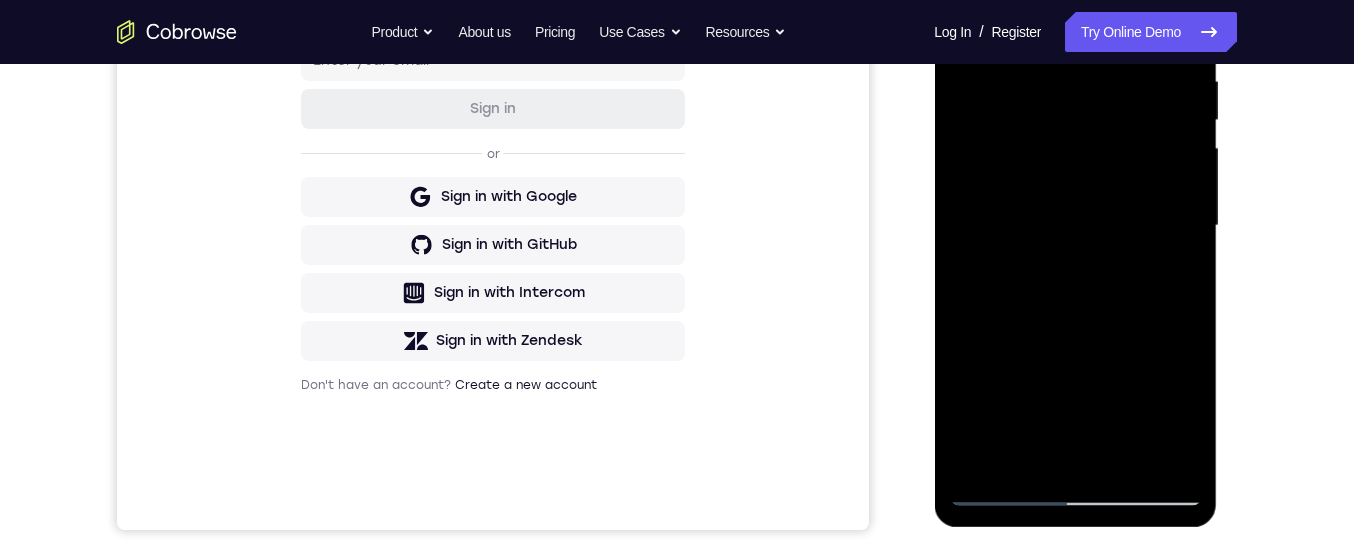 click at bounding box center (1075, 226) 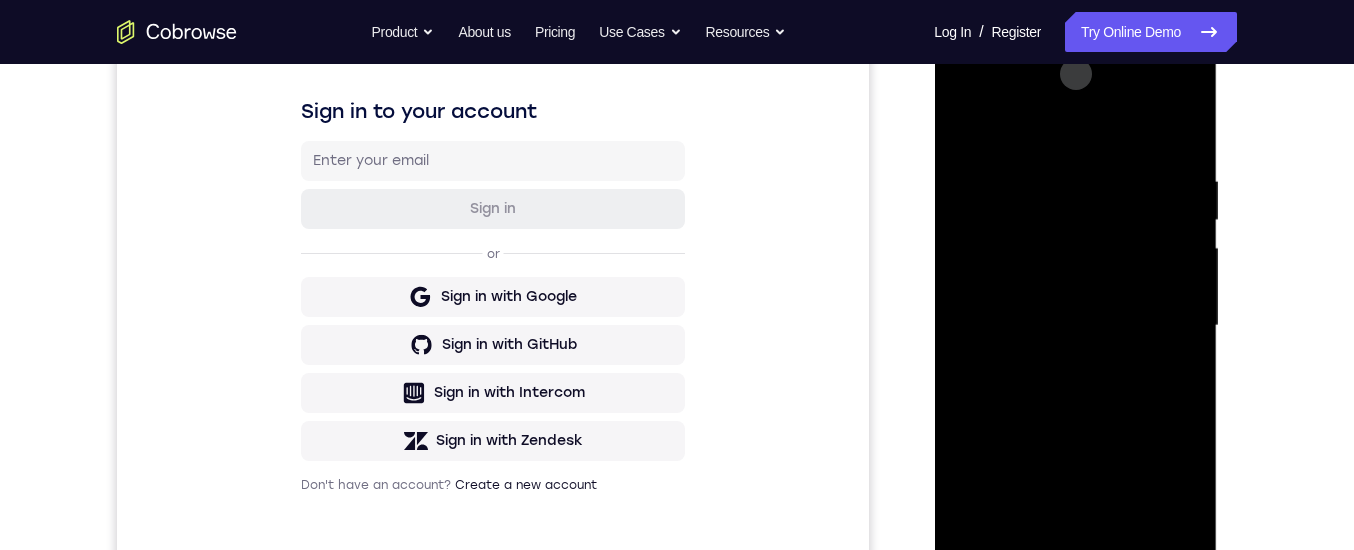 scroll, scrollTop: 200, scrollLeft: 0, axis: vertical 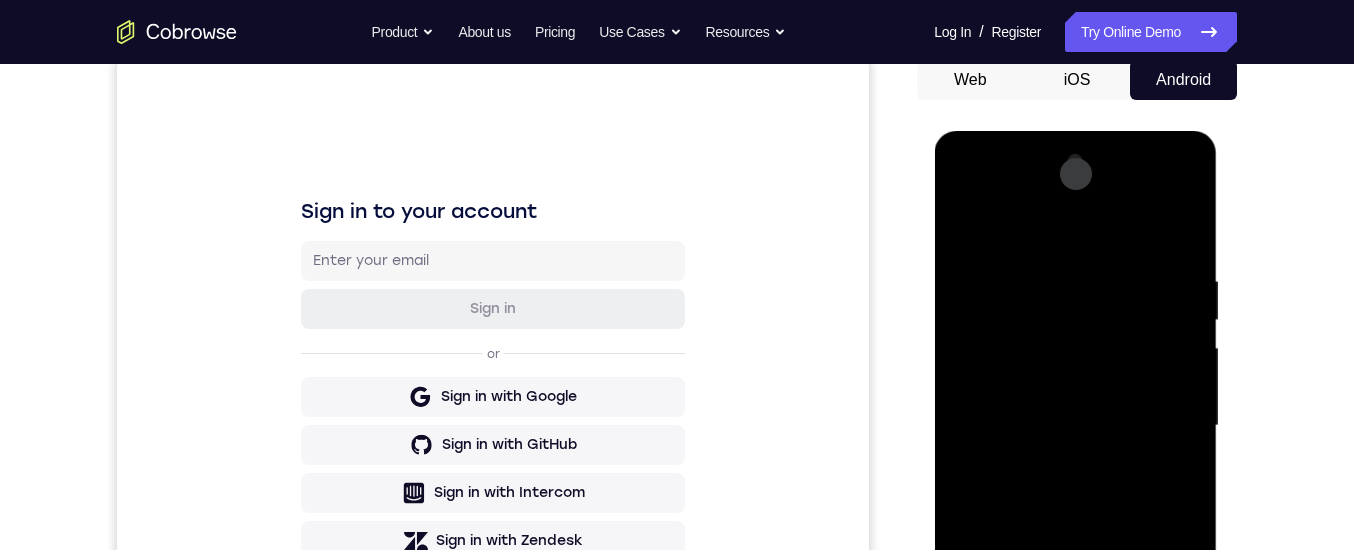 click at bounding box center [1075, 426] 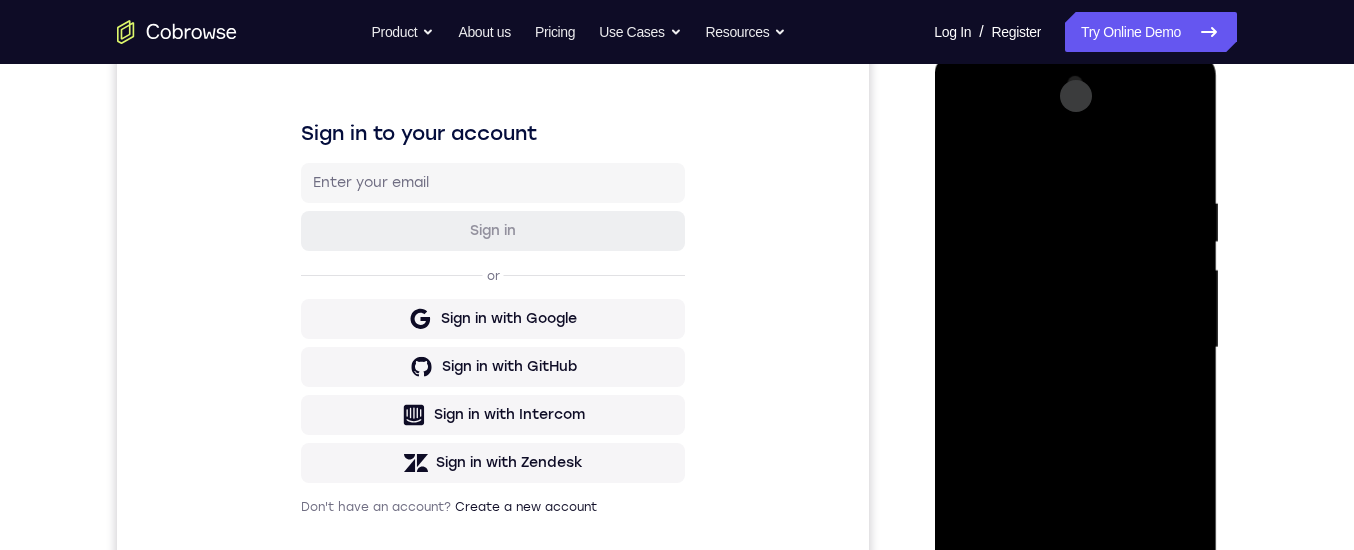 scroll, scrollTop: 300, scrollLeft: 0, axis: vertical 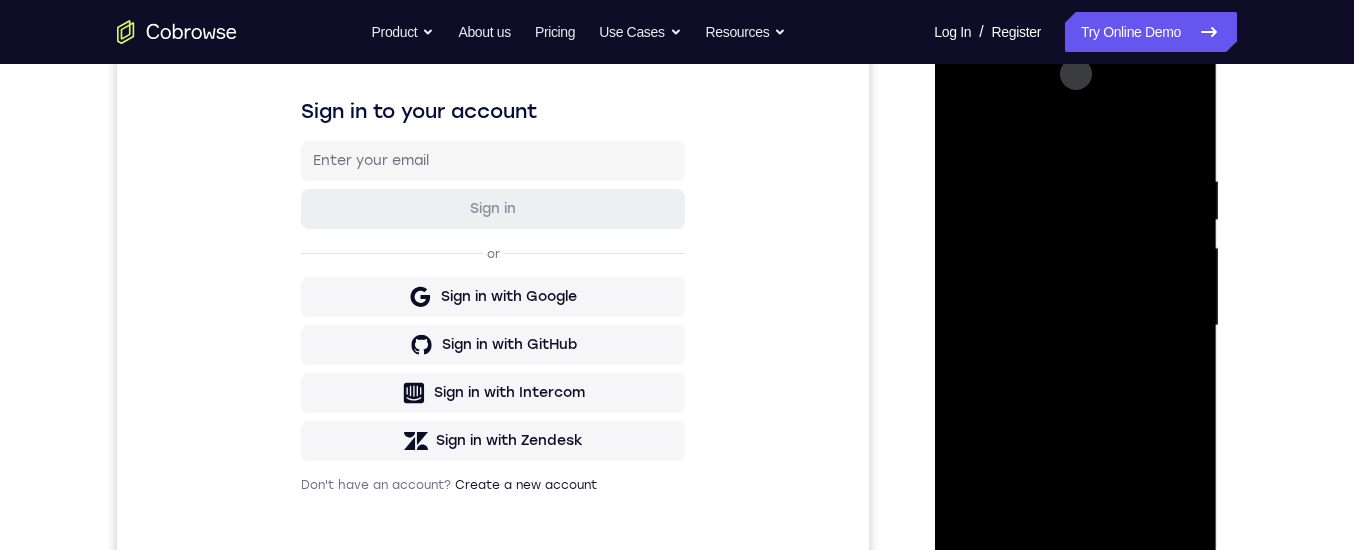click at bounding box center [1075, 326] 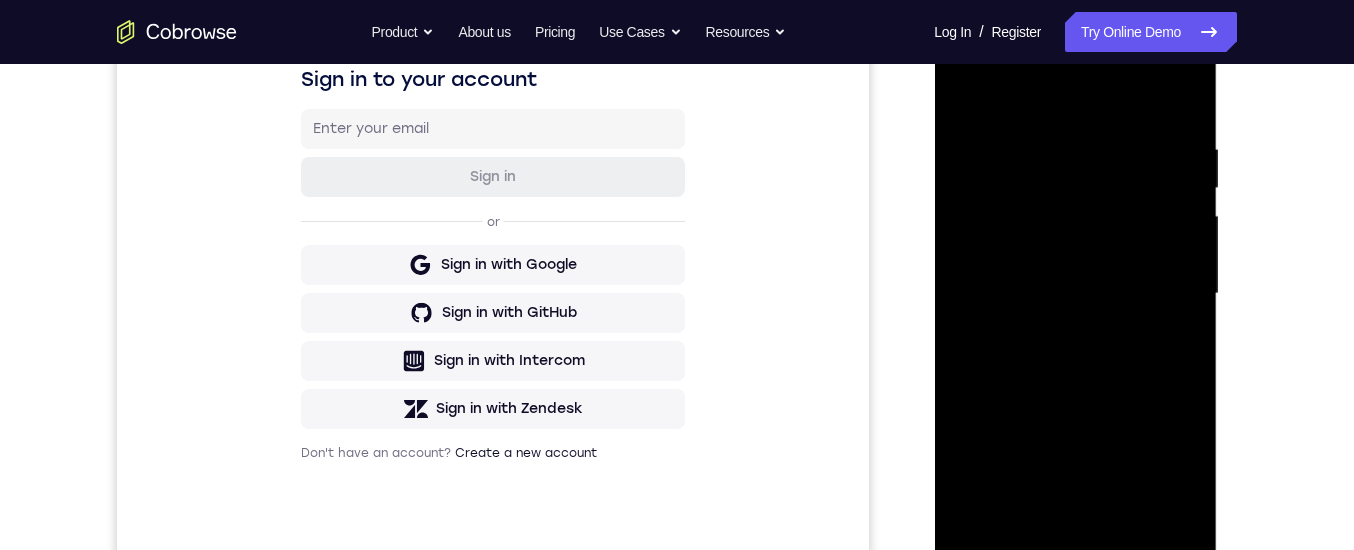 scroll, scrollTop: 369, scrollLeft: 0, axis: vertical 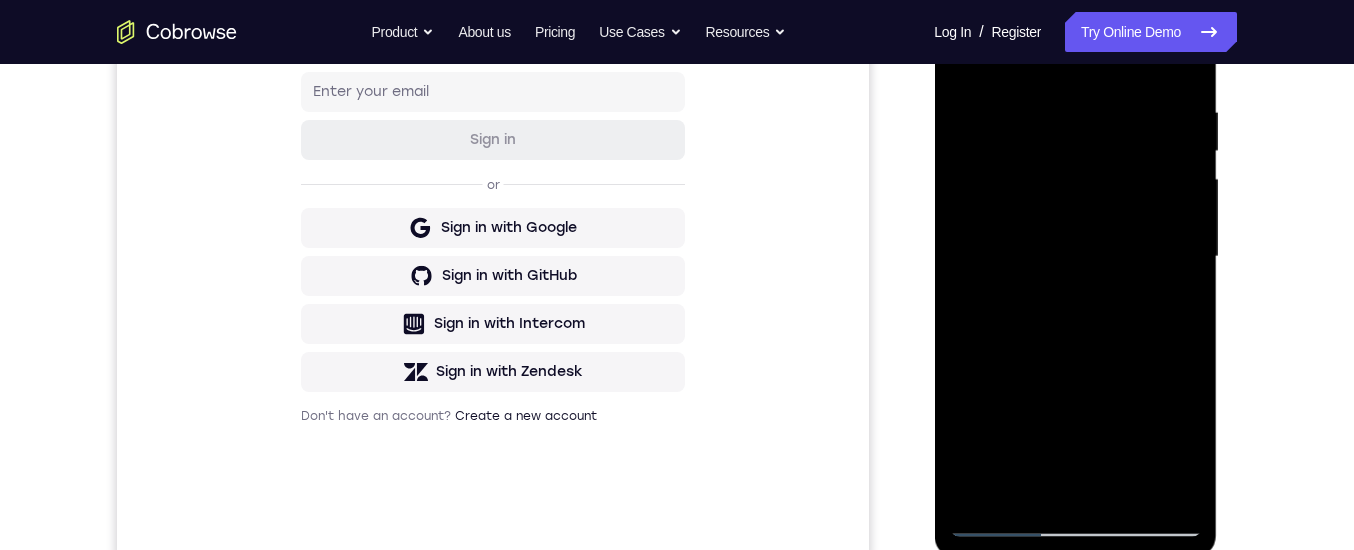 click at bounding box center [1075, 257] 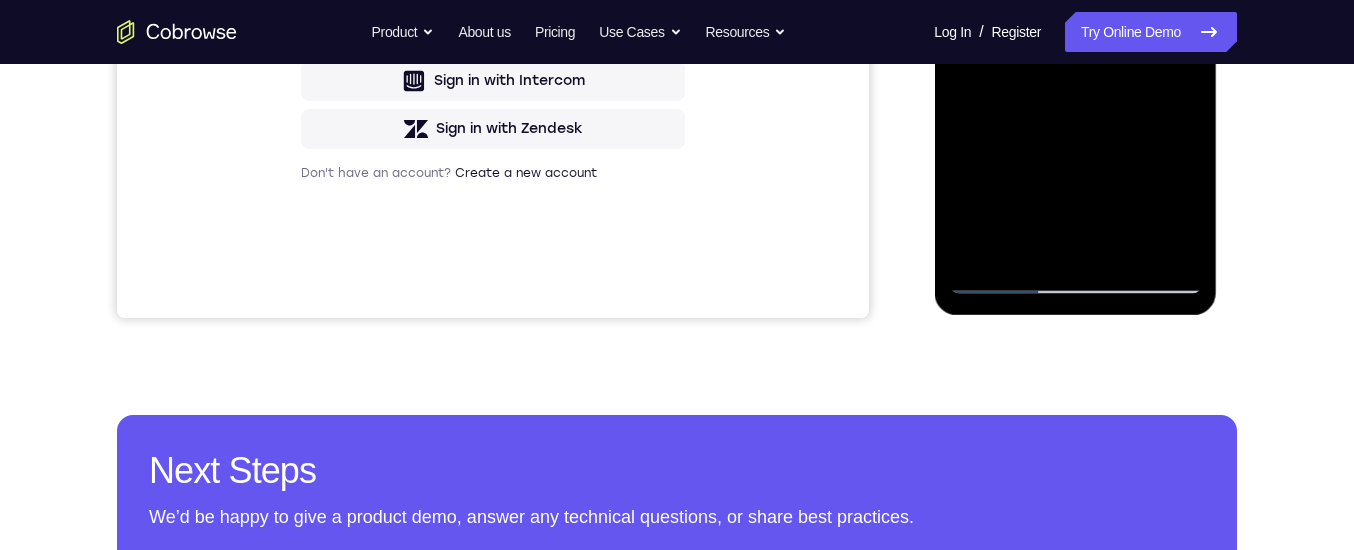 scroll, scrollTop: 613, scrollLeft: 0, axis: vertical 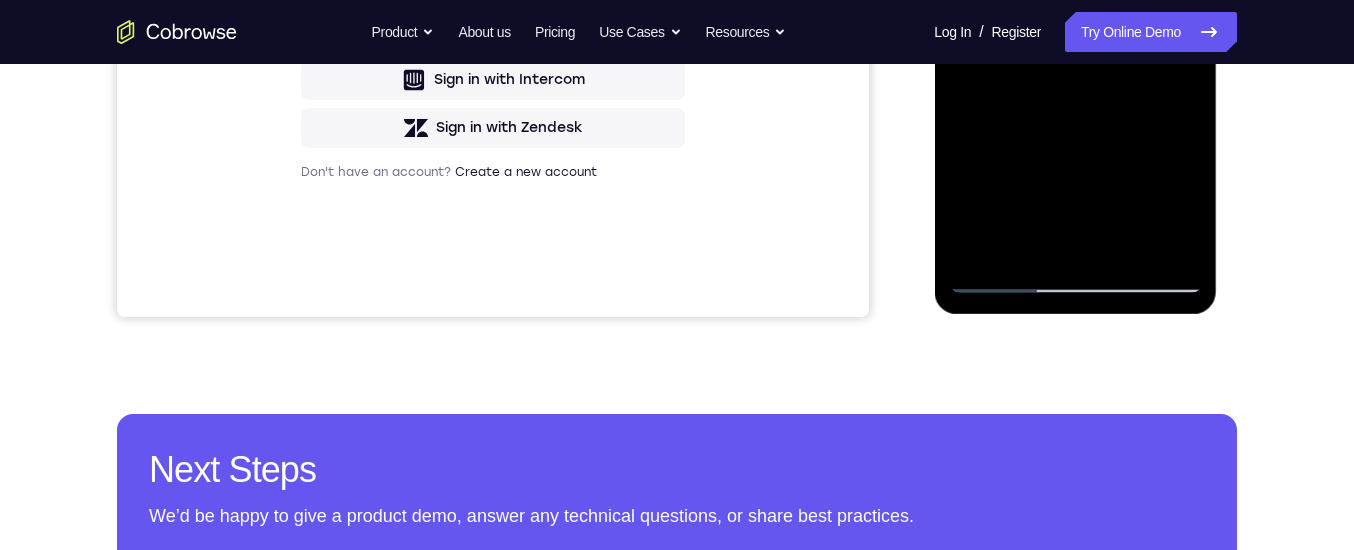click at bounding box center (1075, 13) 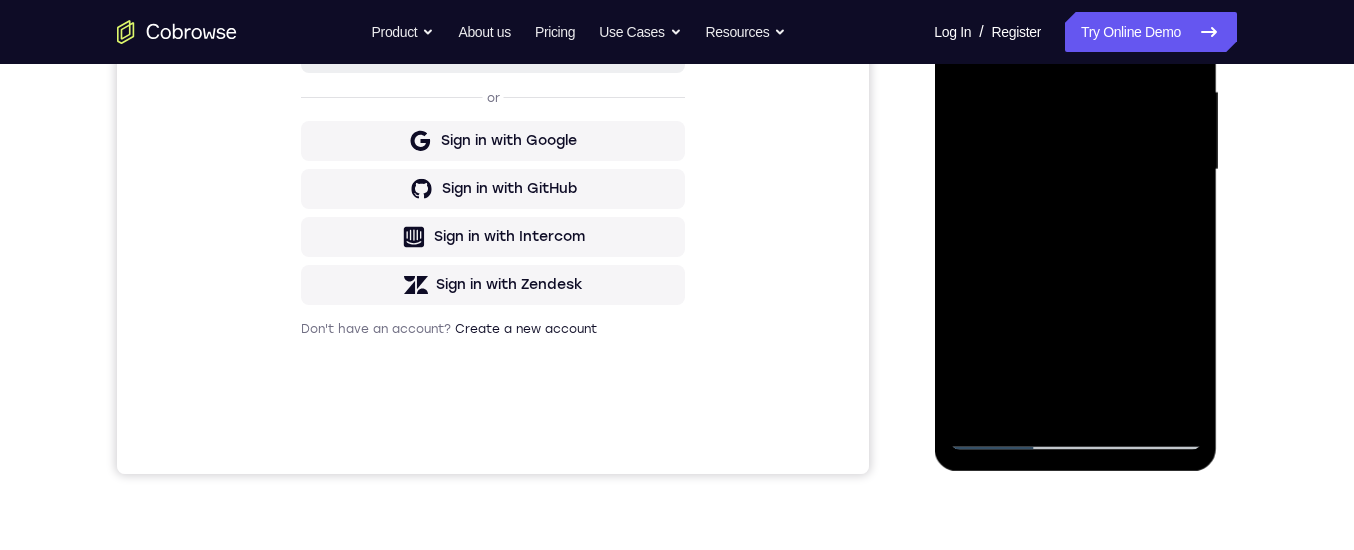 scroll, scrollTop: 456, scrollLeft: 0, axis: vertical 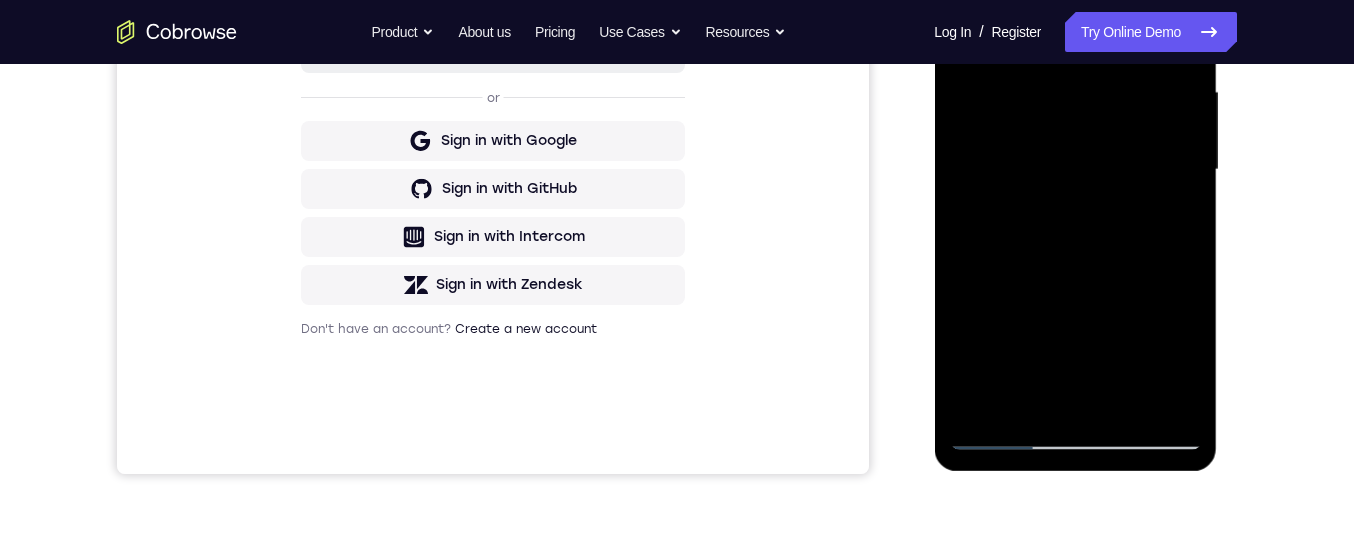 click at bounding box center [1075, 170] 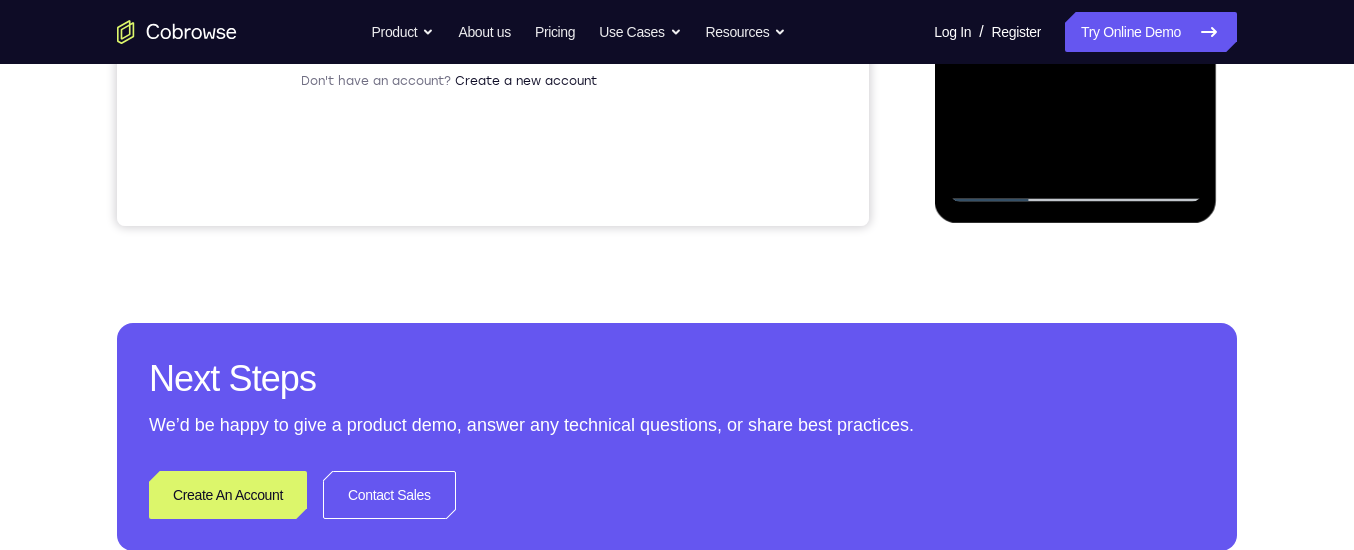 scroll, scrollTop: 769, scrollLeft: 0, axis: vertical 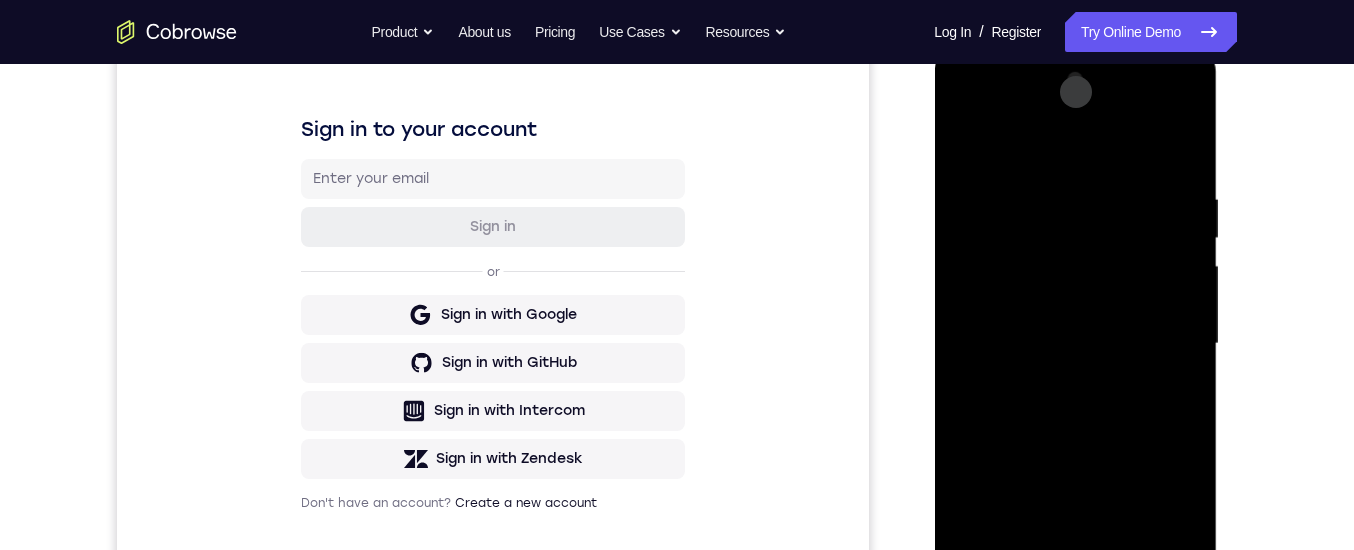 click at bounding box center (1075, 344) 